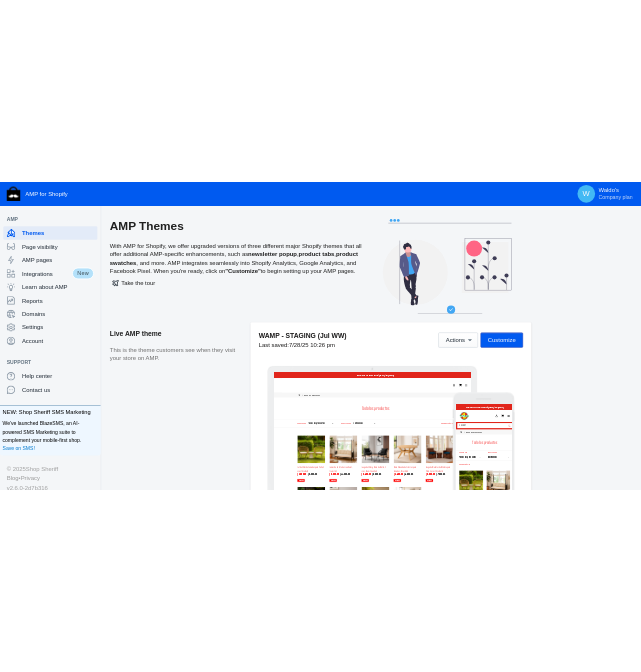 scroll, scrollTop: 0, scrollLeft: 0, axis: both 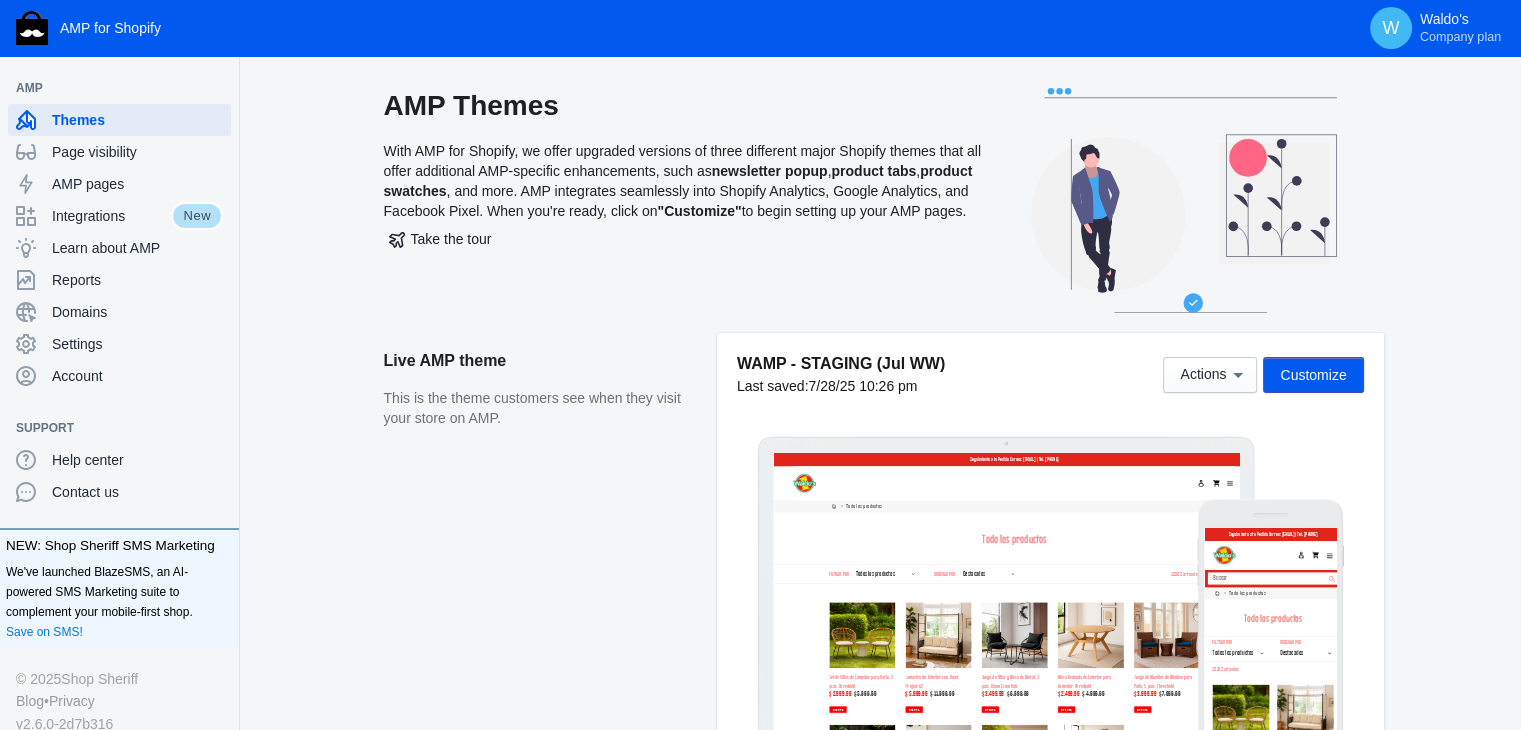 click on "AMP Themes   With AMP for Shopify, we offer upgraded versions of three different major Shopify themes that all offer additional AMP-specific enhancements, such as  newsletter popup ,  product tabs ,  product swatches , and more. AMP integrates seamlessly into Shopify Analytics, Google Analytics, and Facebook Pixel. When you're ready, click on  "Customize"  to begin setting up your AMP pages.   Take the tour  Live AMP theme This is the theme customers see when they visit your store on AMP. WAMP - STAGING (Jul [MONTH])  Last saved:  [DATE] [TIME]  Actions   Customize  AMP theme library Manage your store's AMP themes. Add and publish themes to change your online store's appearance. WAMP - STAGING (1° ago)  Last saved:  [TIME] Actions  Customize  WAMP - STAGING (10 Super Off)  Last saved:  [DATE] [TIME] Actions  Customize  WAMP - STAGING ( 24 [MONTH])  Last saved:  [DATE] [TIME] Actions  Customize  WAMP - STAGING (insom)  Last saved:  [DATE] [TIME] Actions  Customize  WAMP - STAGING (HS Insomnio) Actions" 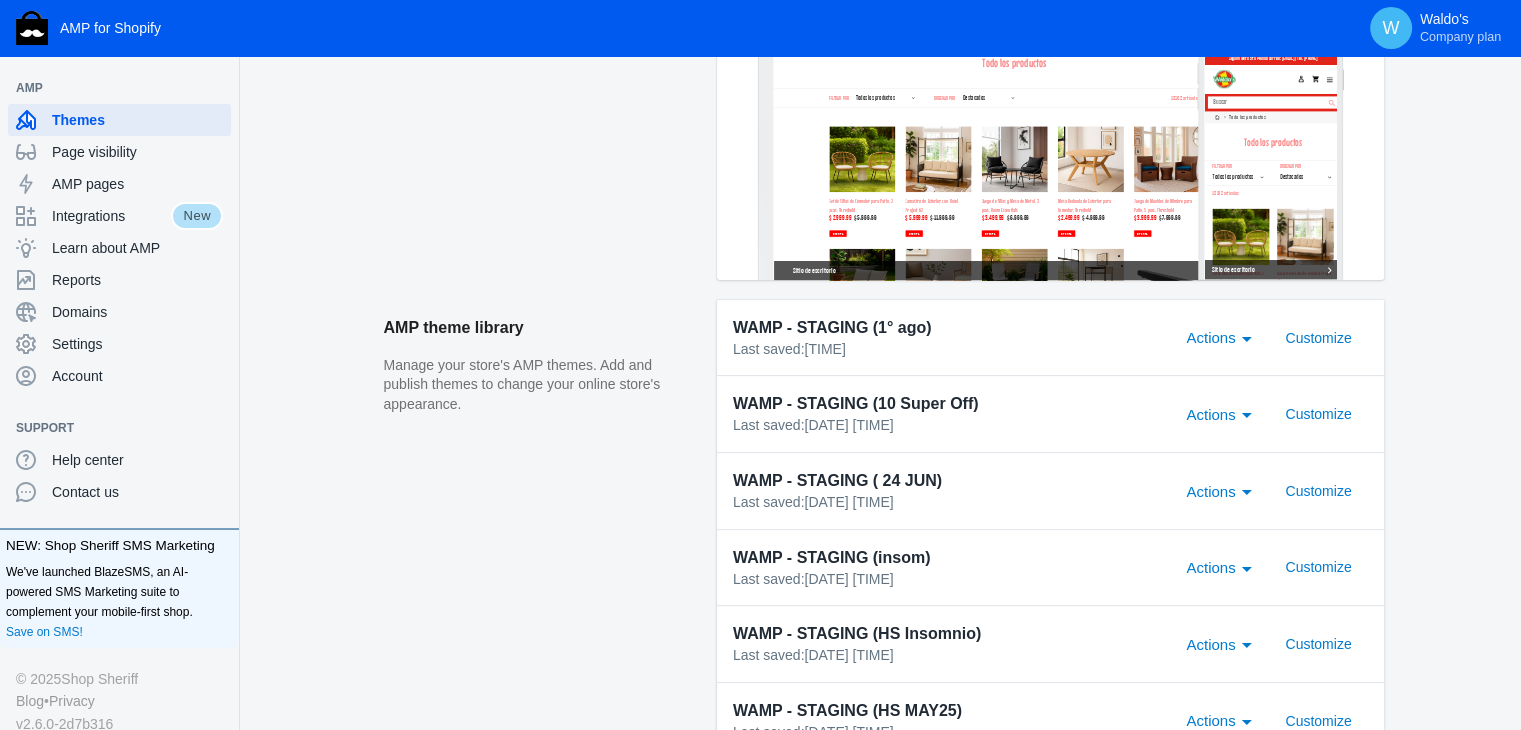scroll, scrollTop: 574, scrollLeft: 0, axis: vertical 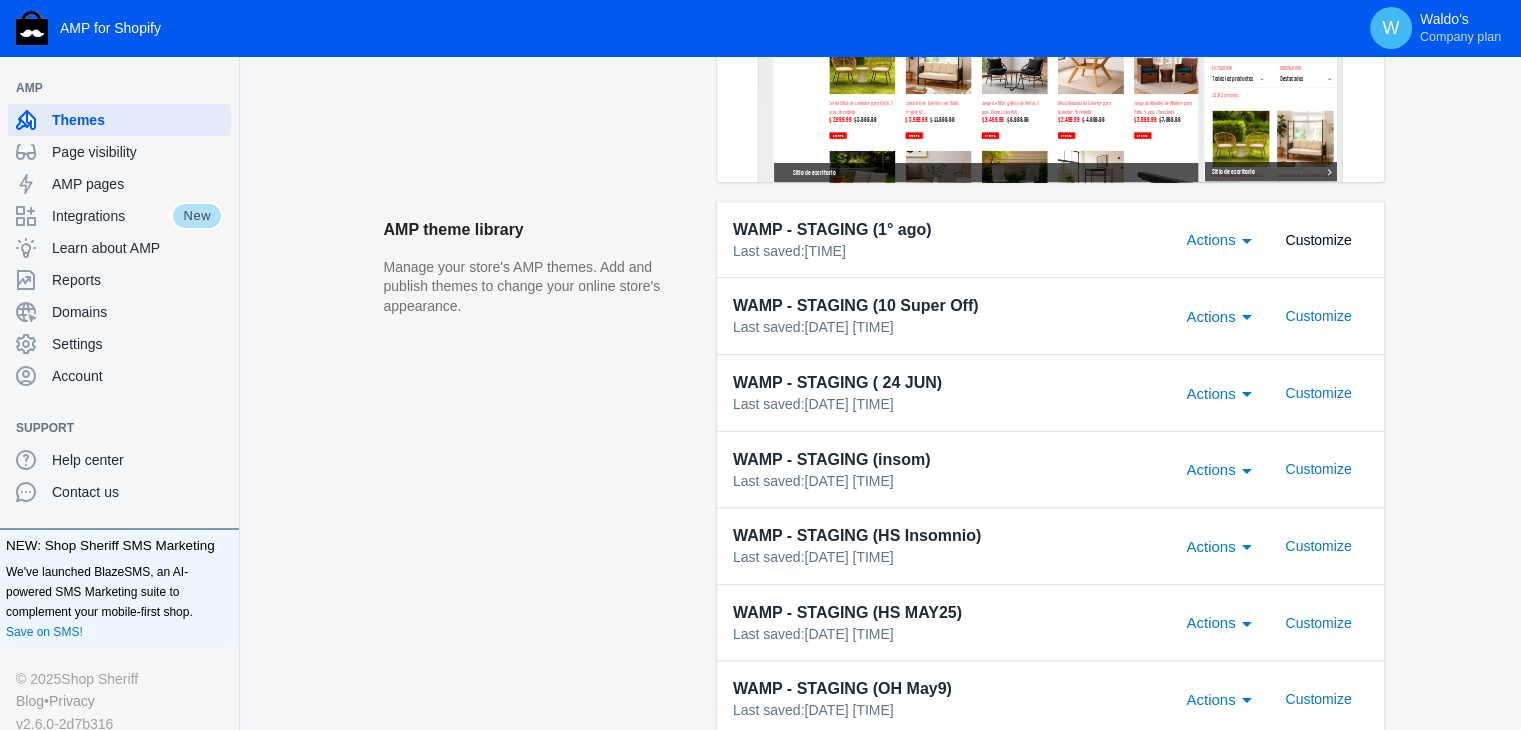 click on "Customize" at bounding box center (1318, 240) 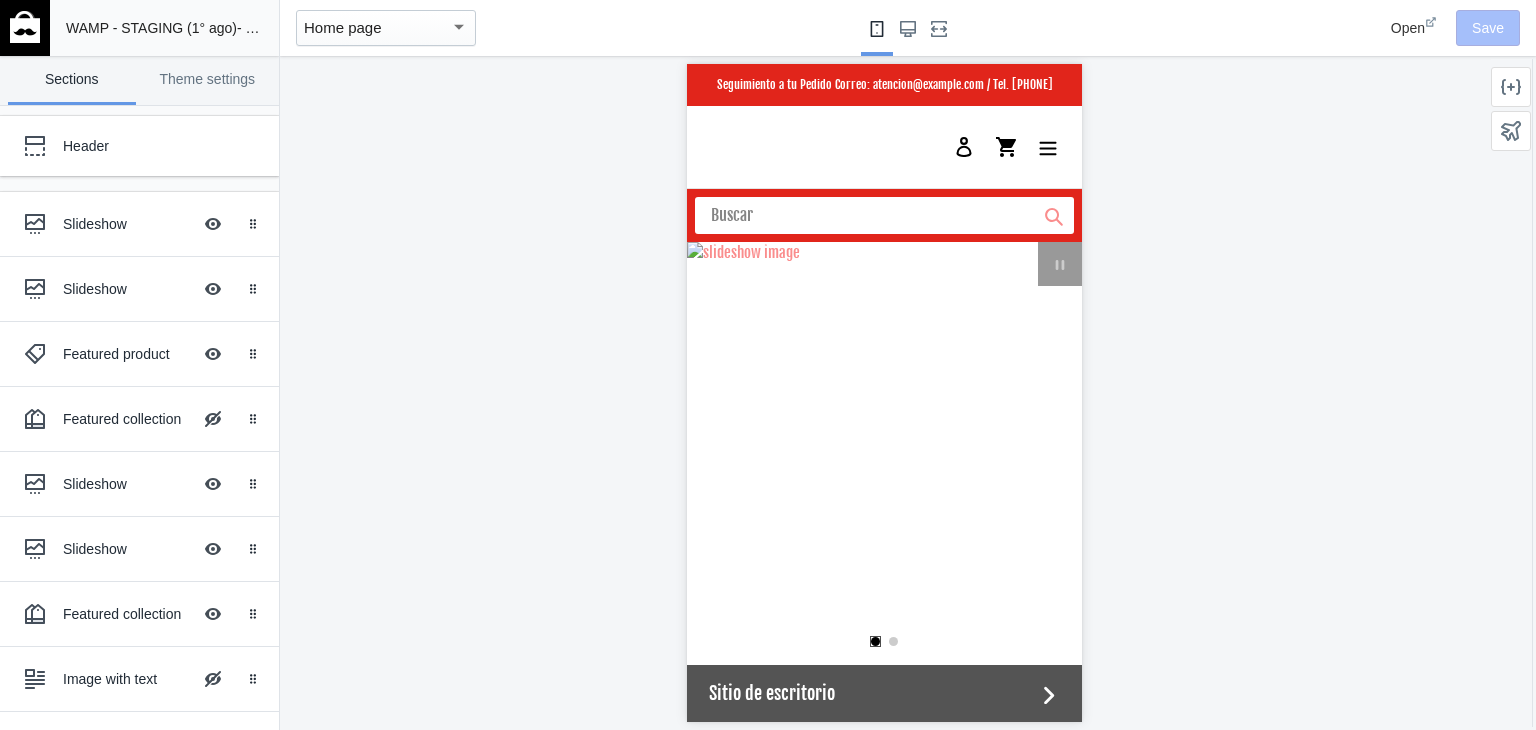 scroll, scrollTop: 0, scrollLeft: 0, axis: both 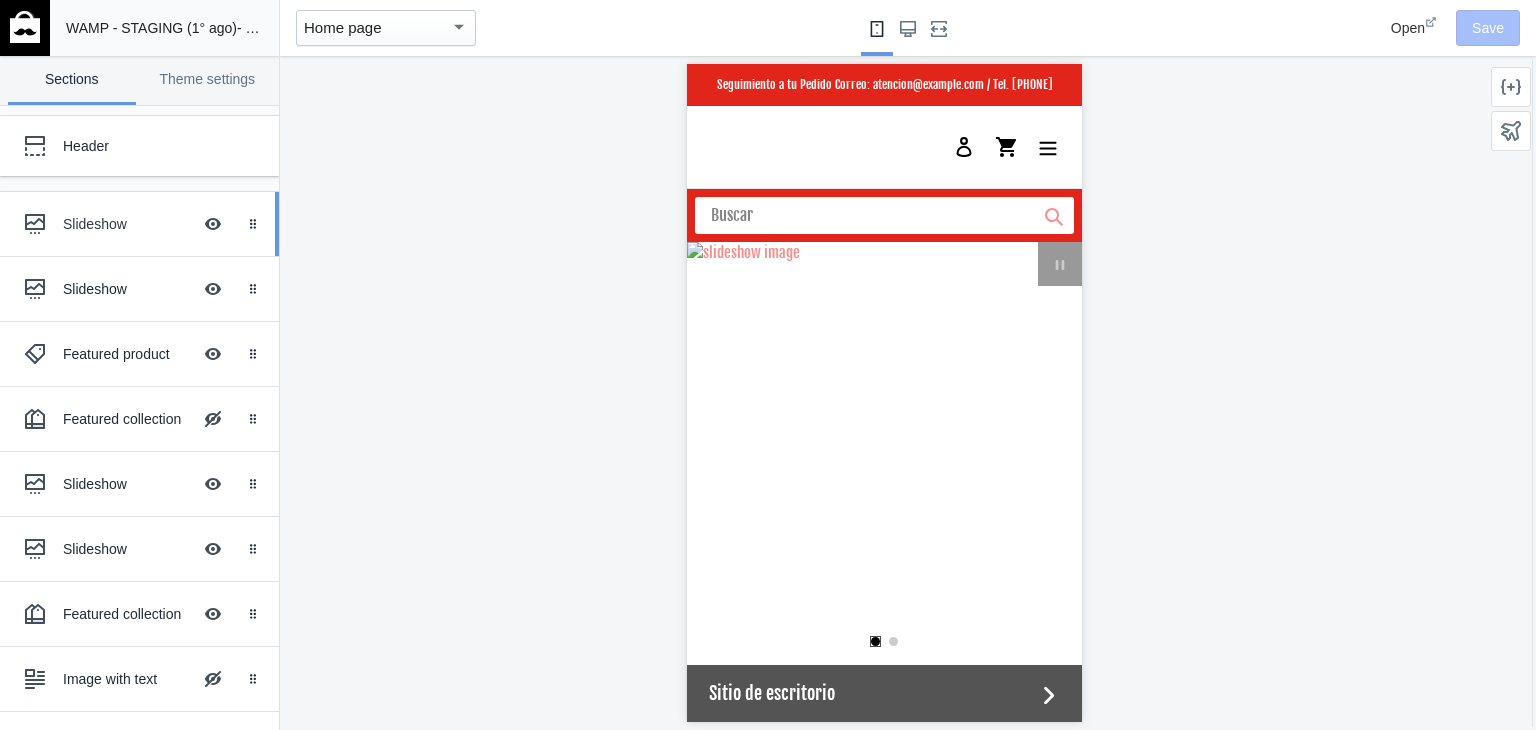 click on "Slideshow" at bounding box center (127, 224) 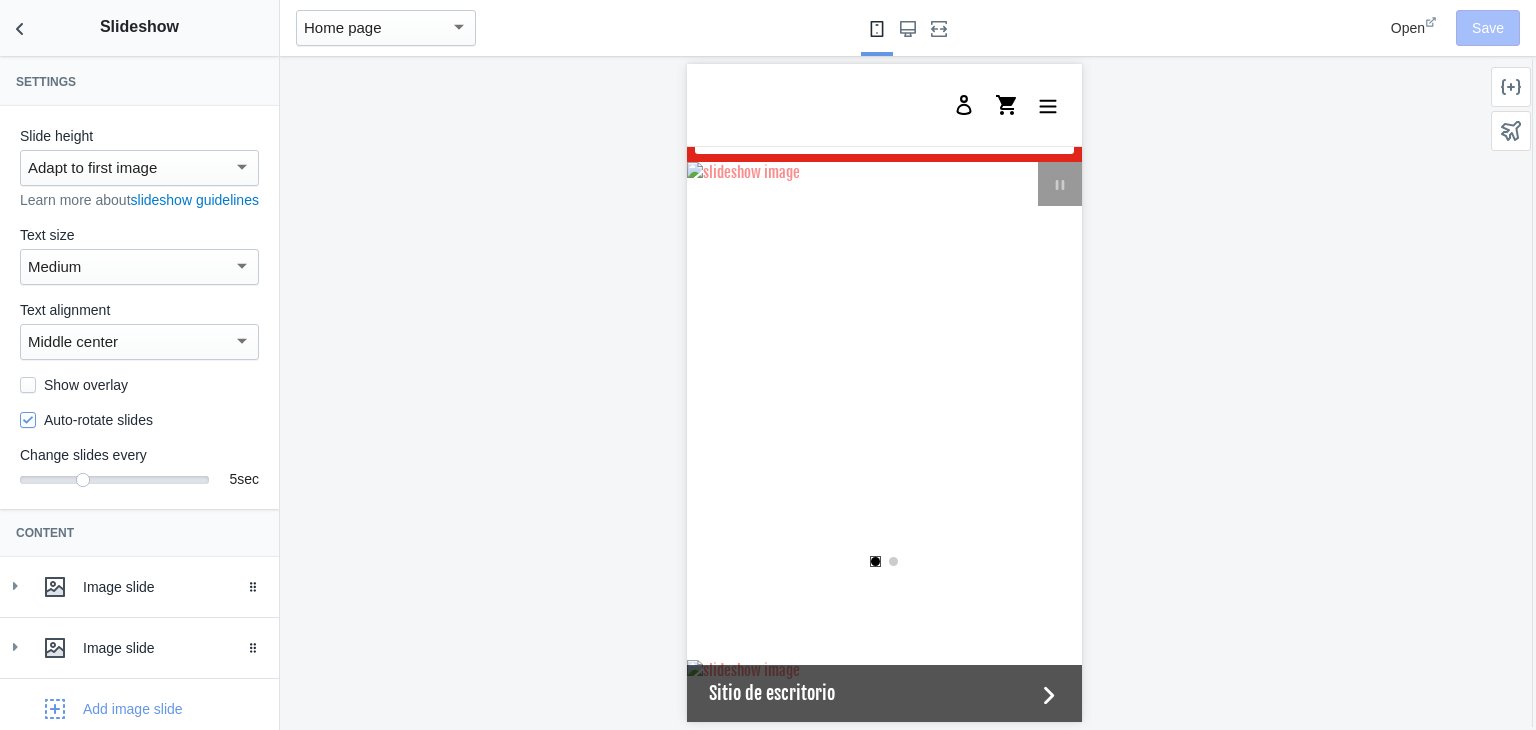 scroll, scrollTop: 196, scrollLeft: 0, axis: vertical 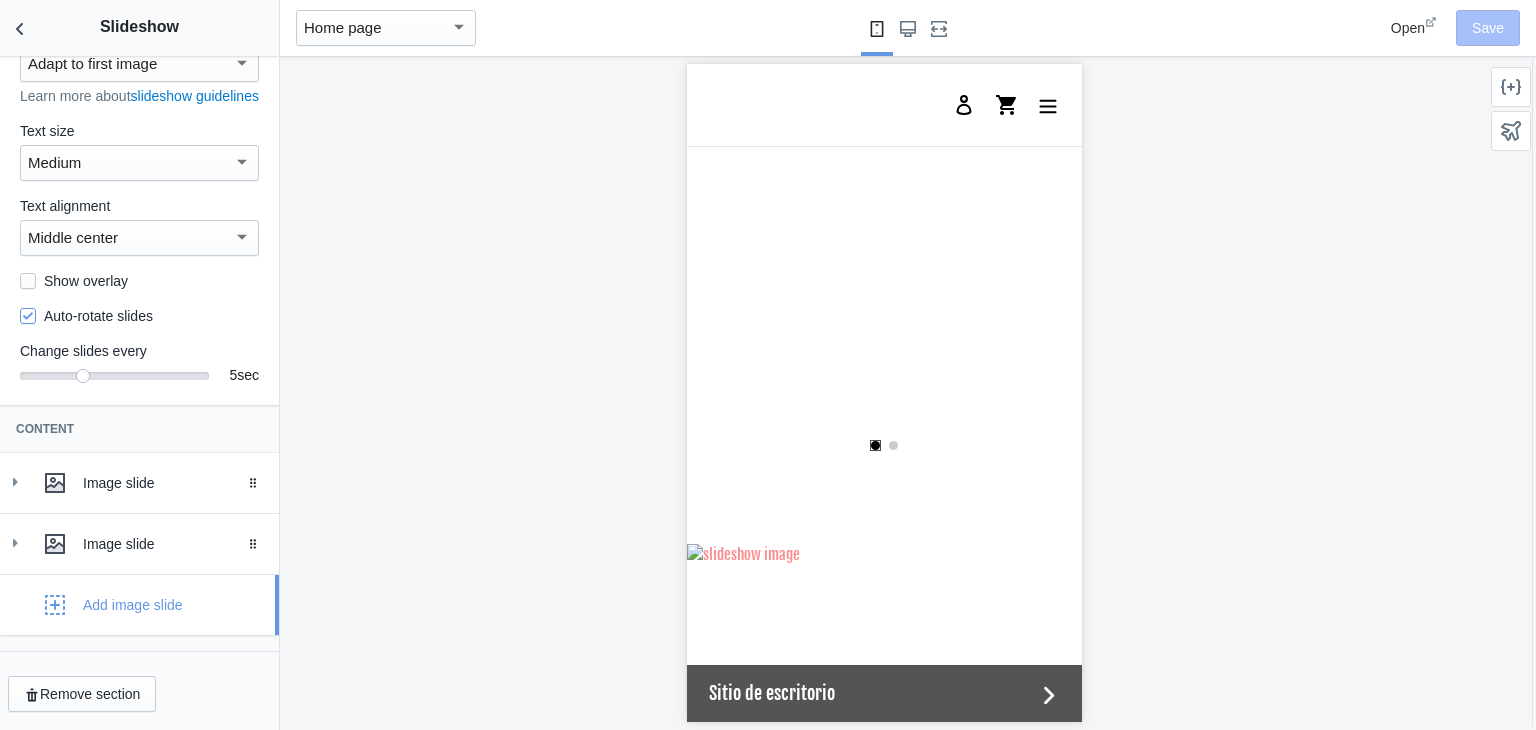 click 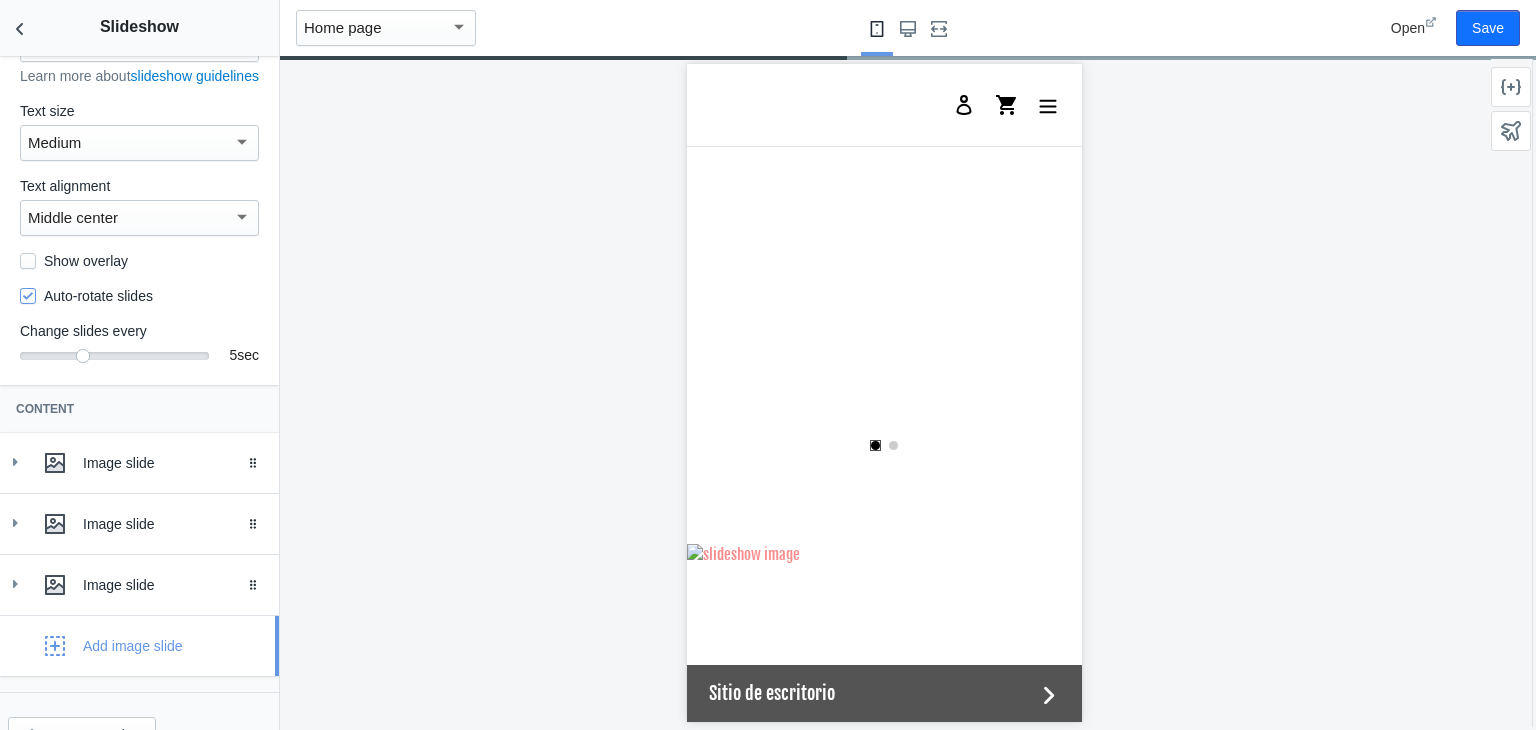 scroll, scrollTop: 0, scrollLeft: 380, axis: horizontal 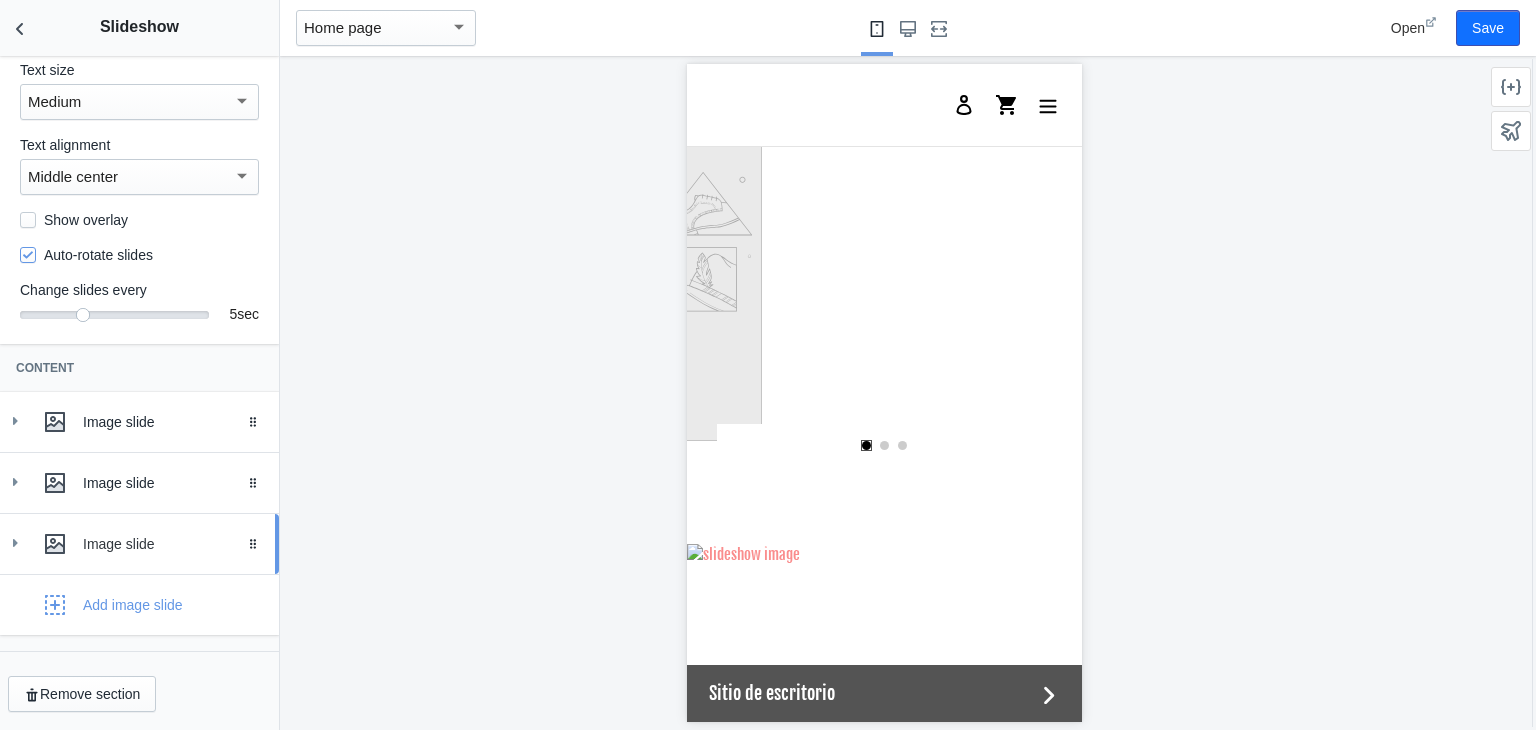 click on "Image slide" at bounding box center (139, 544) 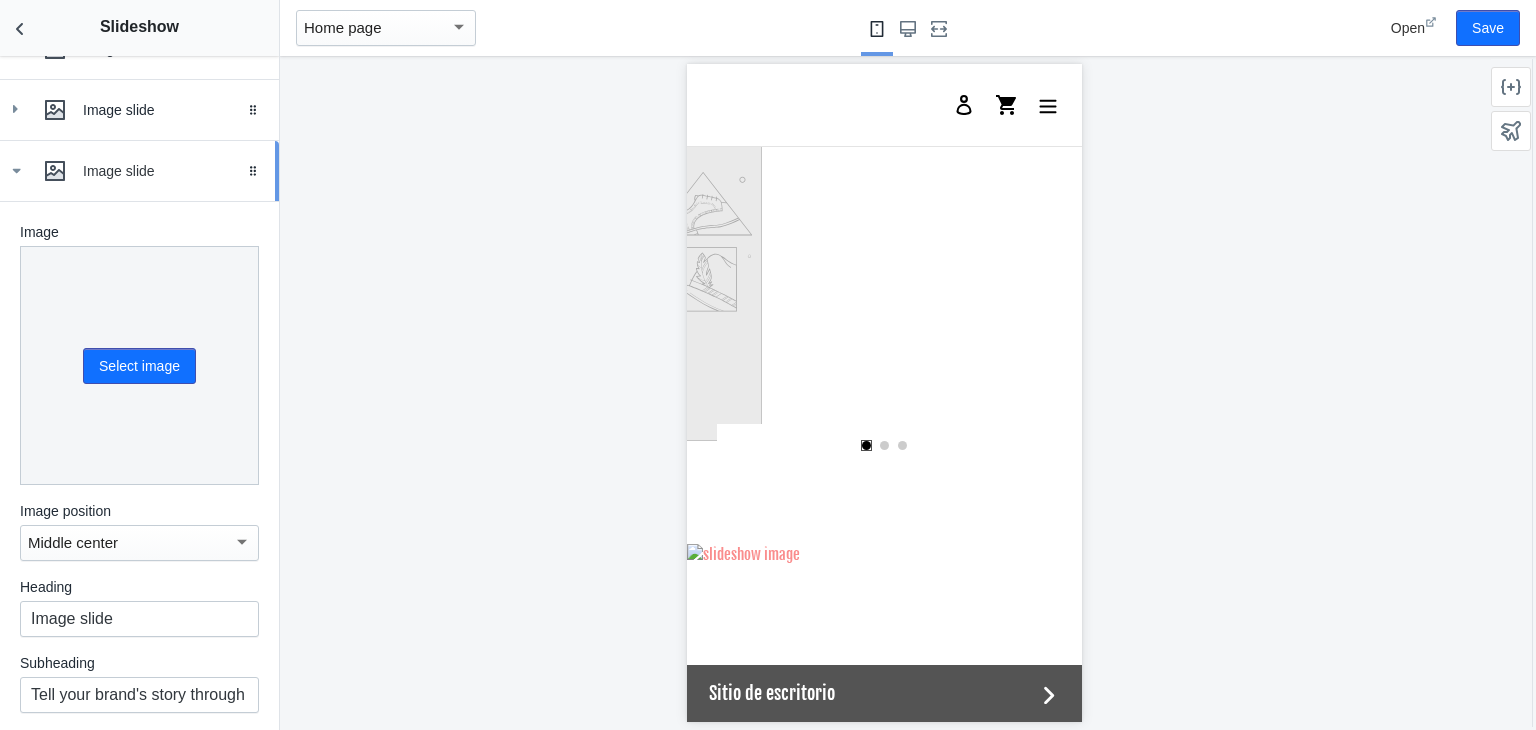 scroll, scrollTop: 541, scrollLeft: 0, axis: vertical 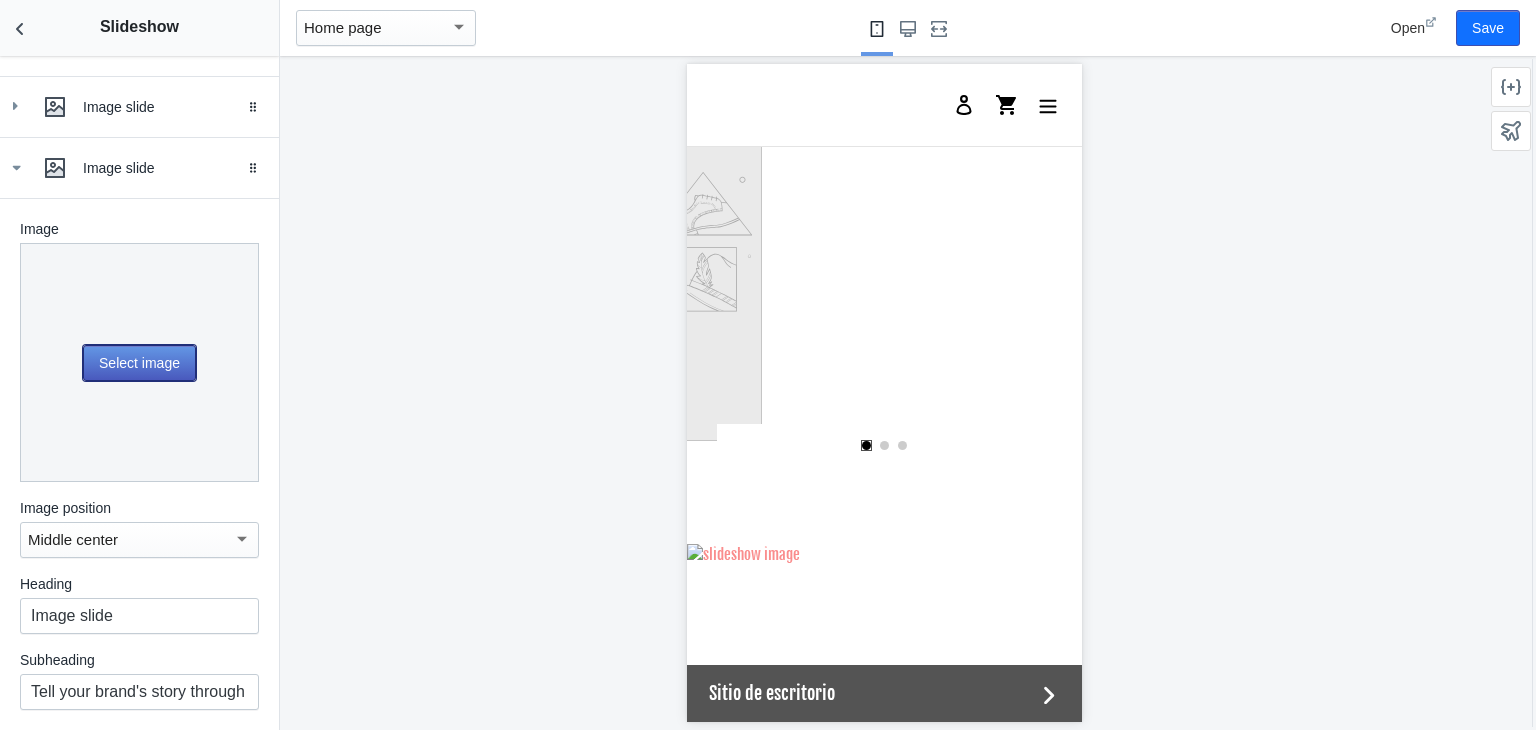click on "Select image" at bounding box center [139, 363] 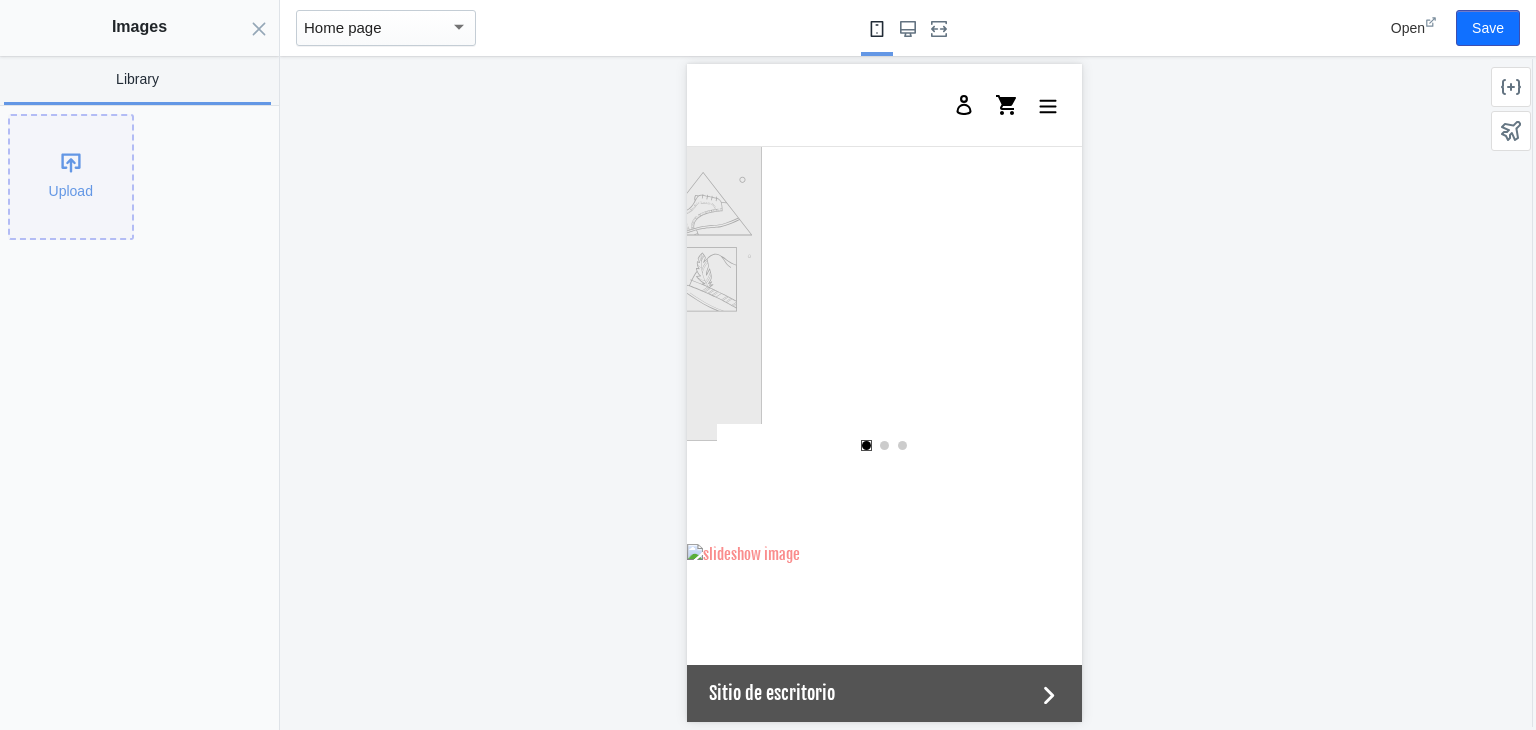 click on "Upload" 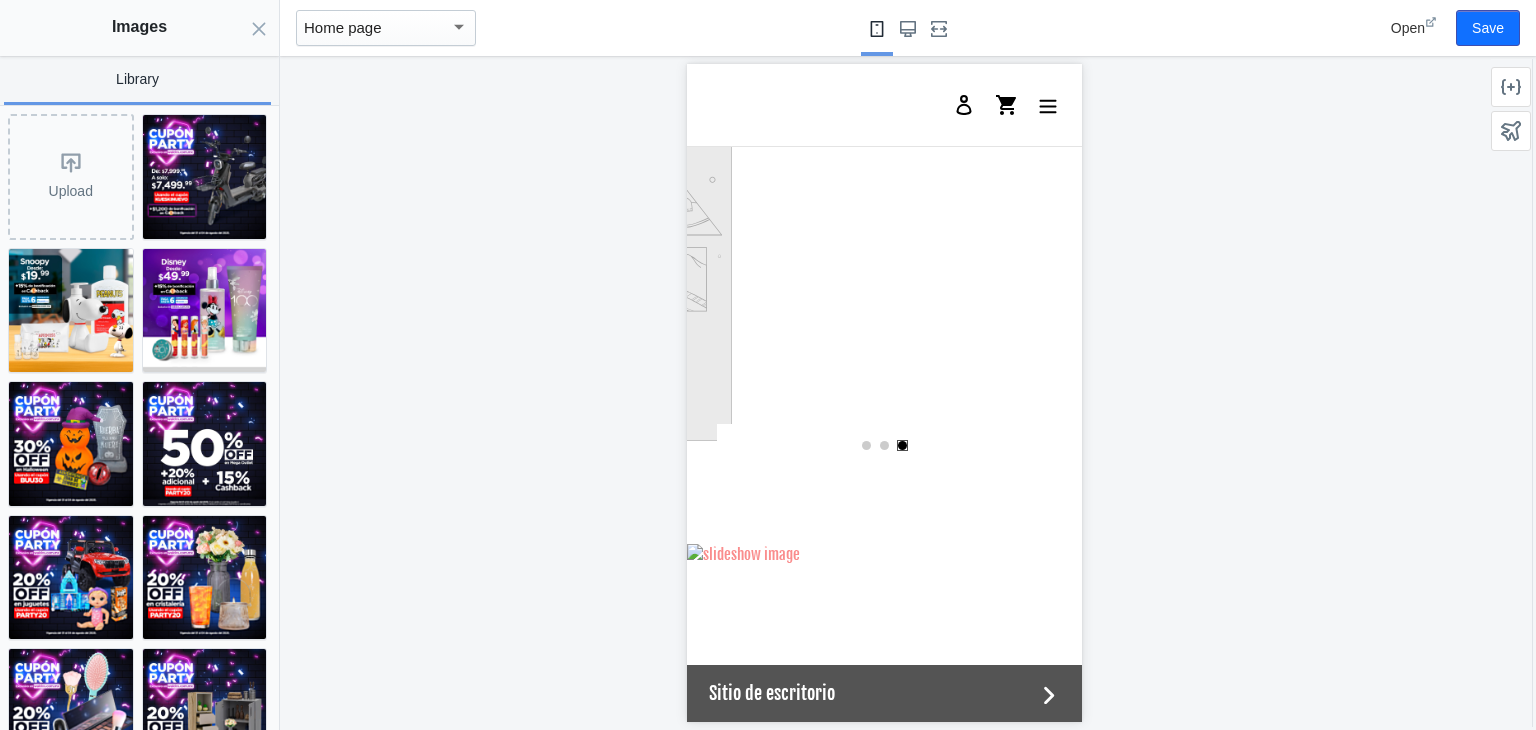 scroll, scrollTop: 0, scrollLeft: 760, axis: horizontal 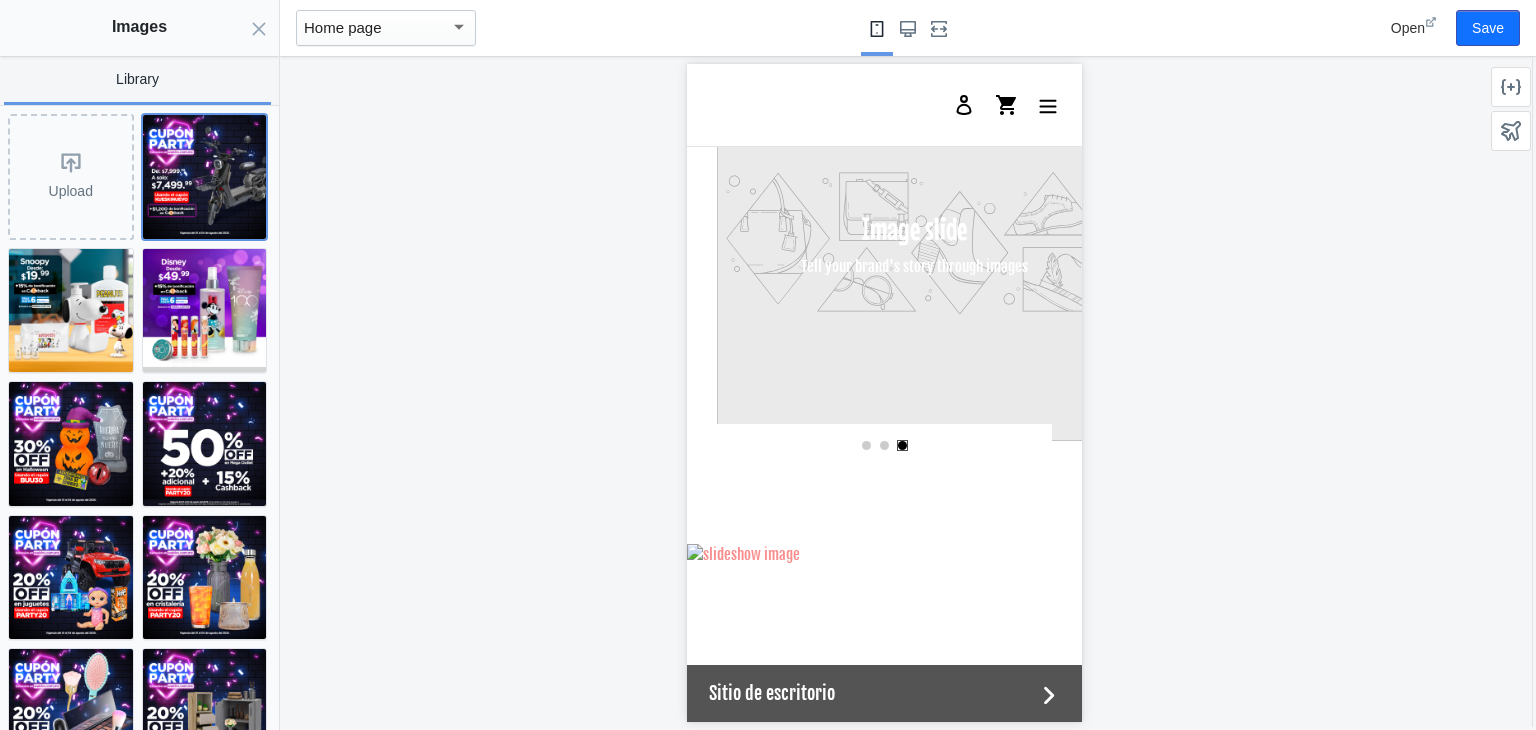 click 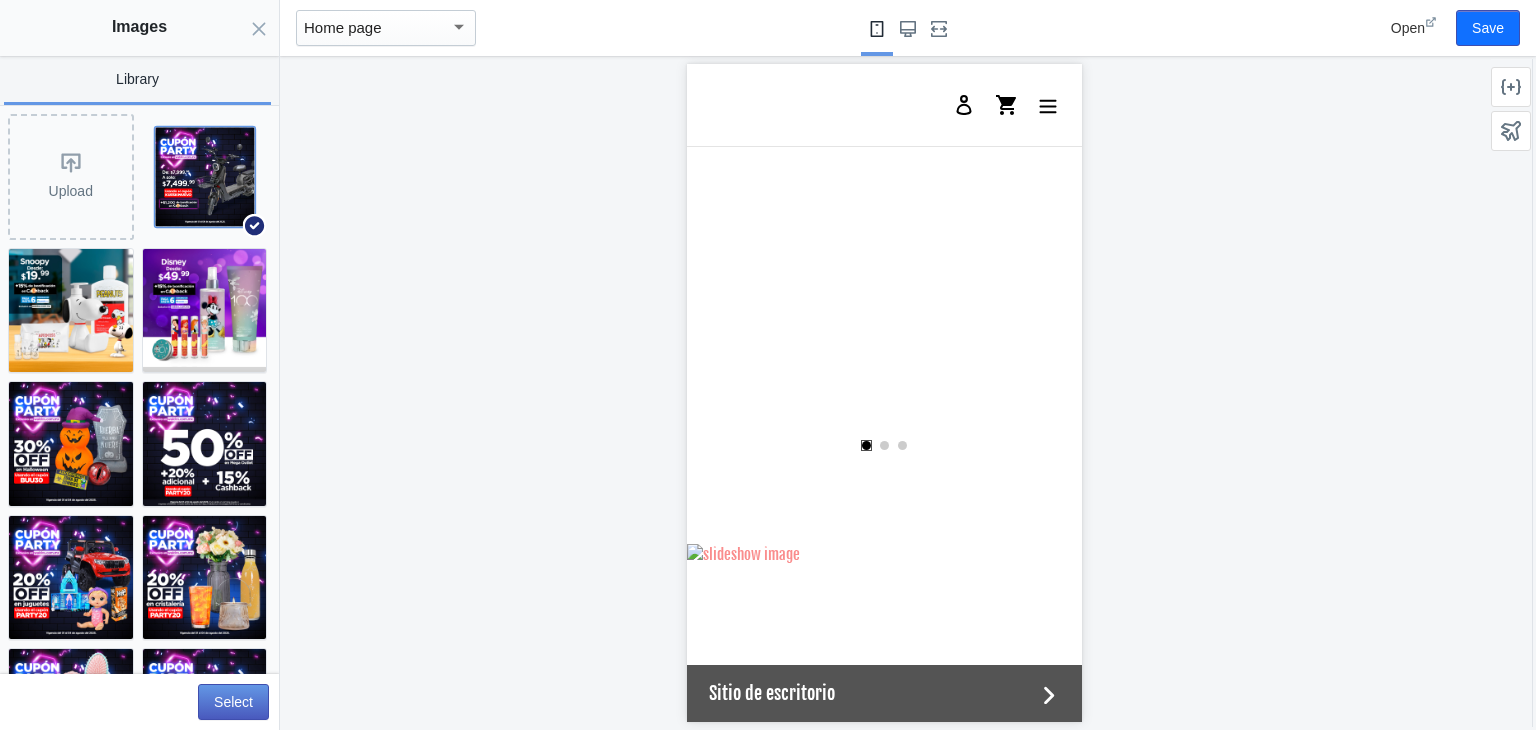 scroll, scrollTop: 0, scrollLeft: 760, axis: horizontal 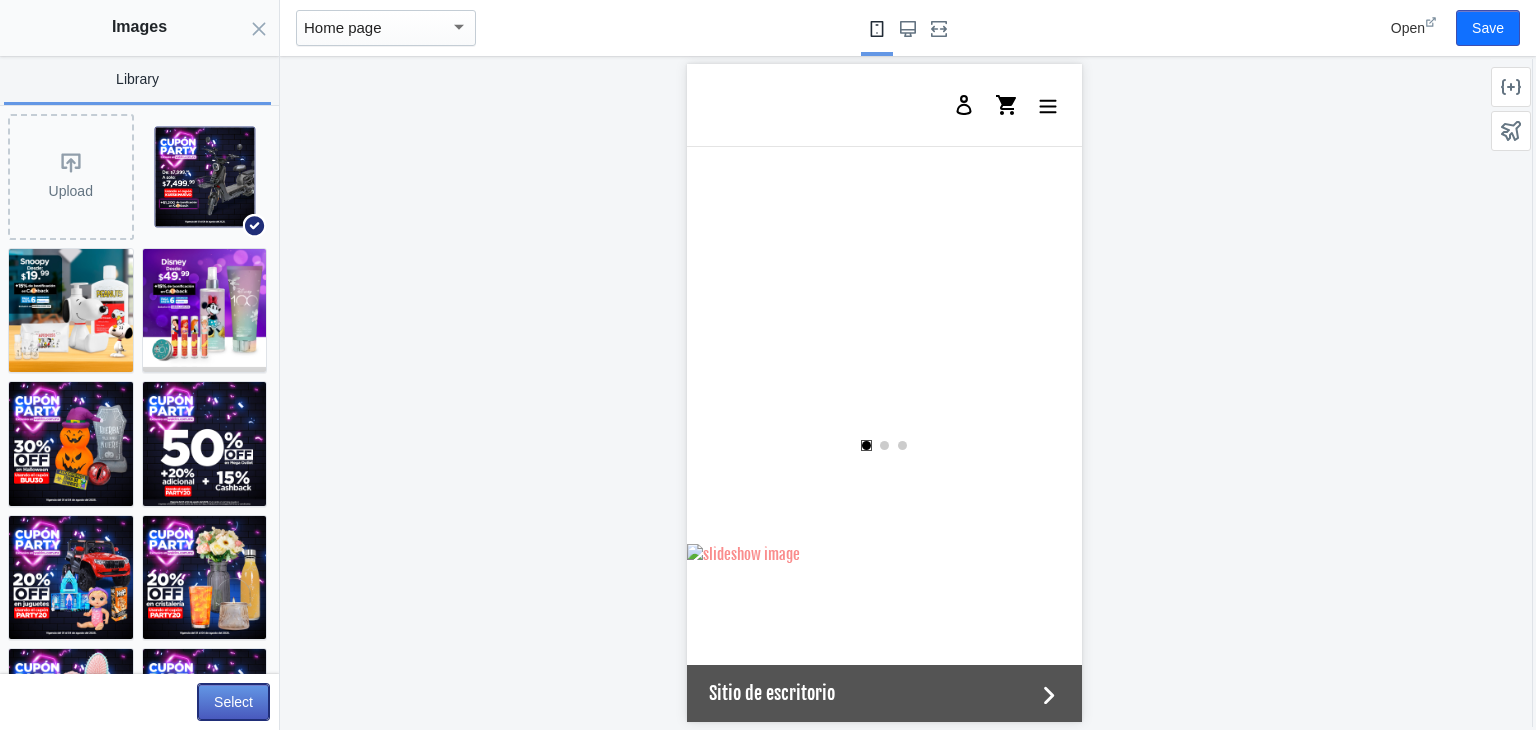 click on "Select" 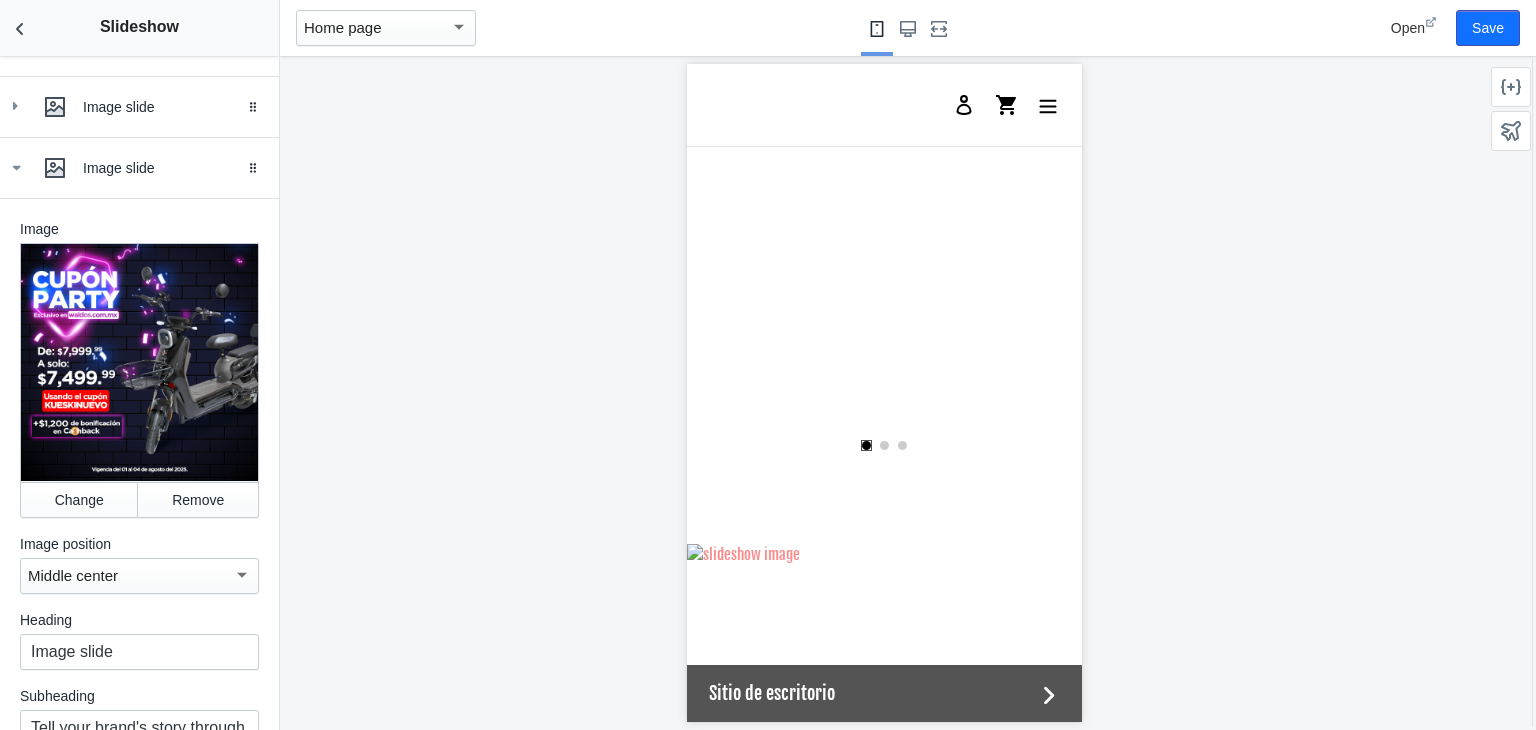 scroll, scrollTop: 753, scrollLeft: 0, axis: vertical 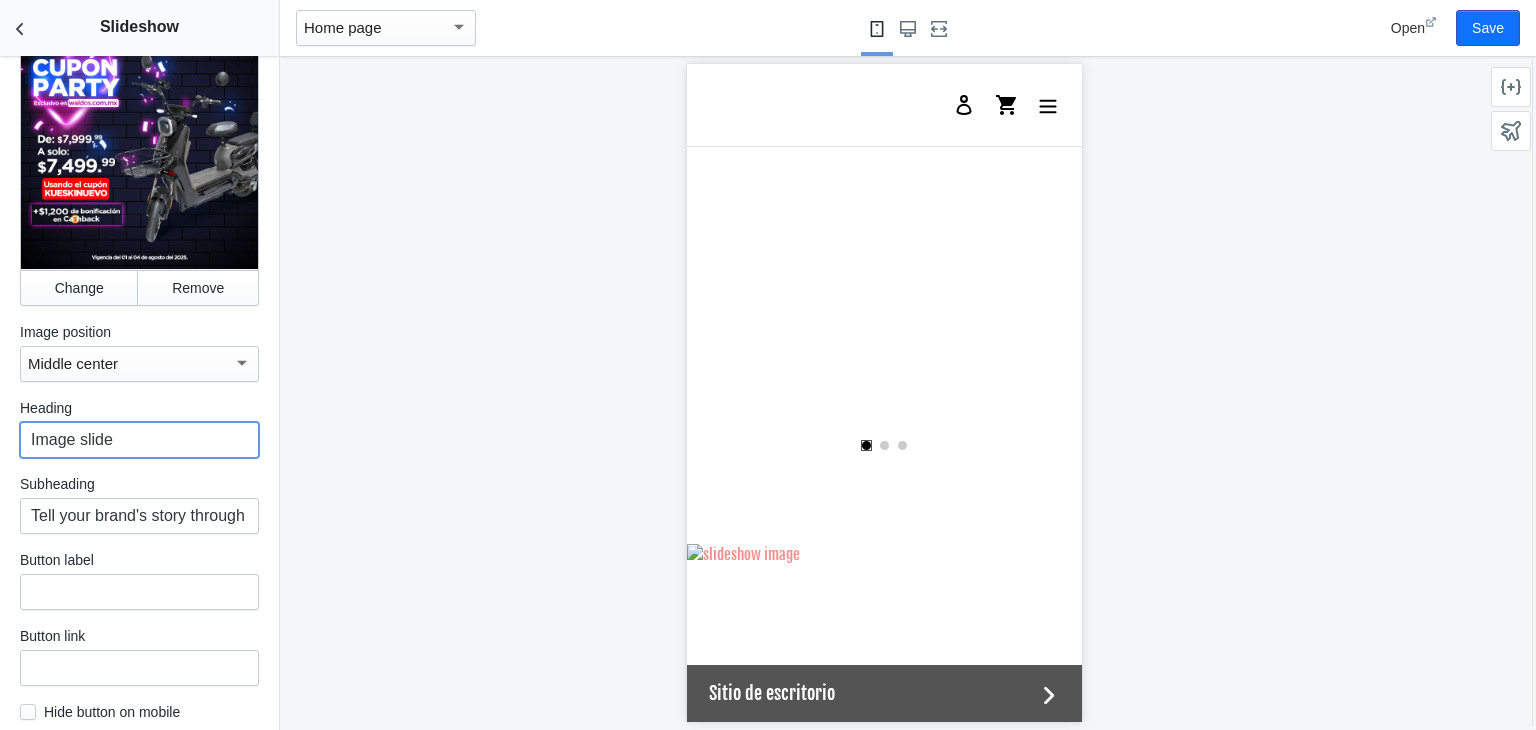 click on "Image slide" at bounding box center (139, 440) 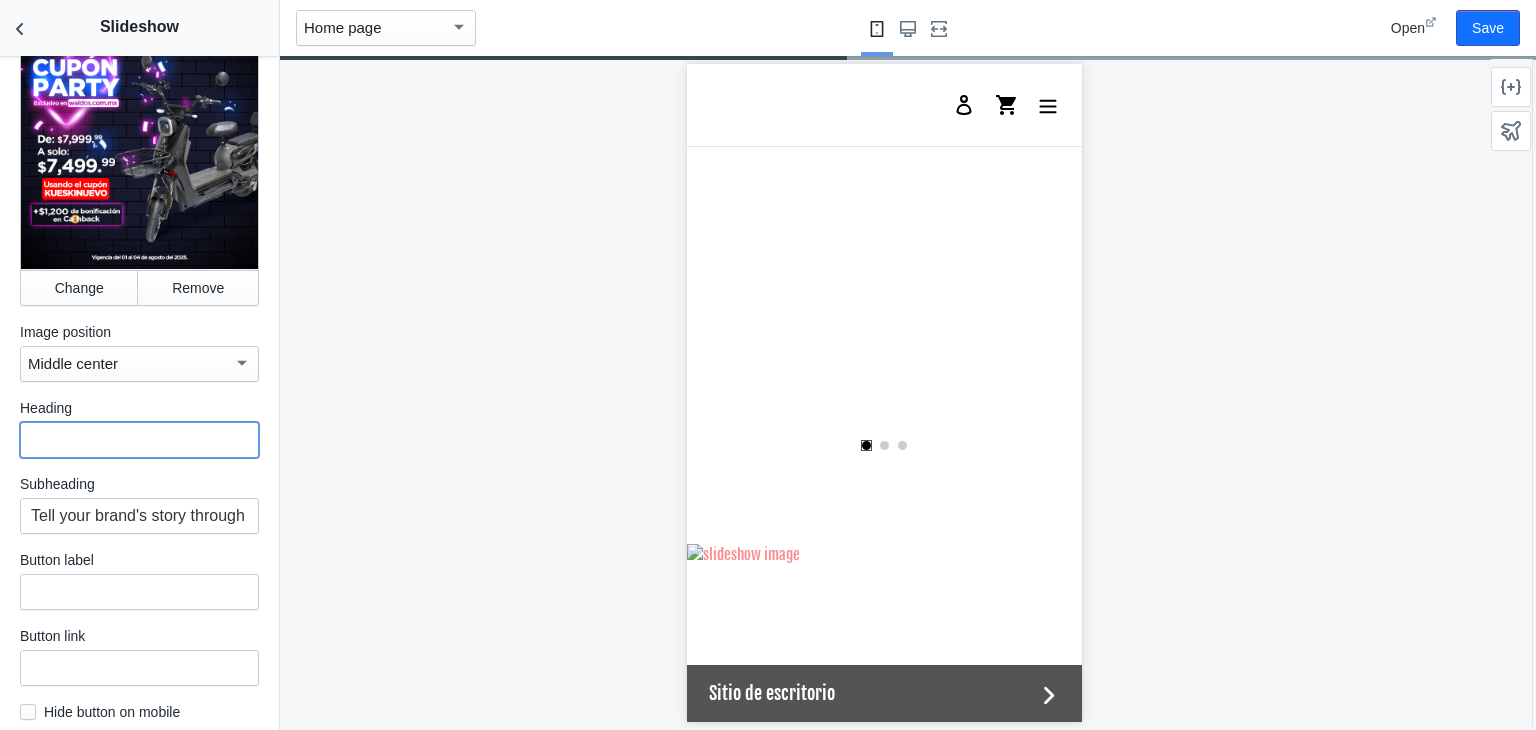 type 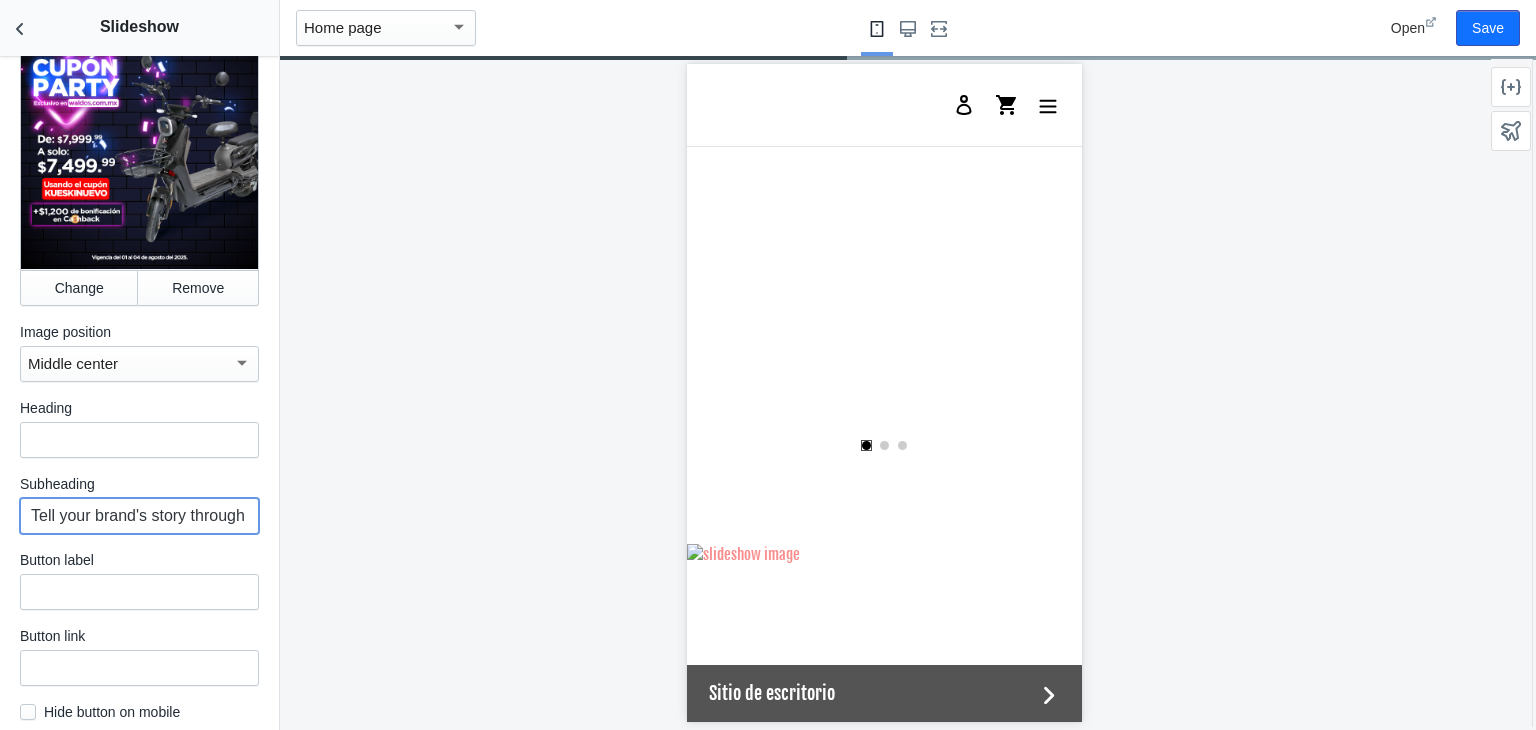 scroll, scrollTop: 0, scrollLeft: 760, axis: horizontal 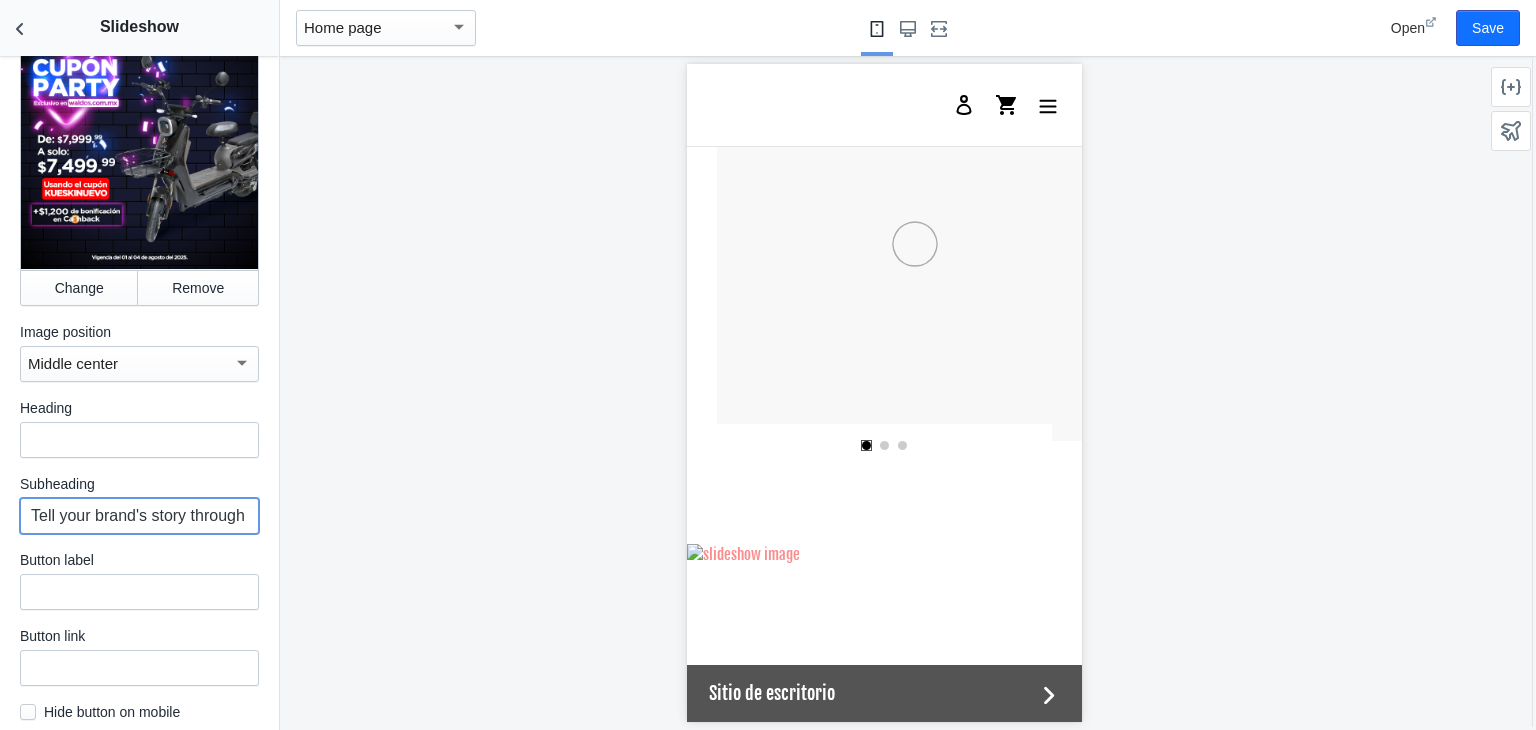 click on "Tell your brand's story through images" at bounding box center (139, 516) 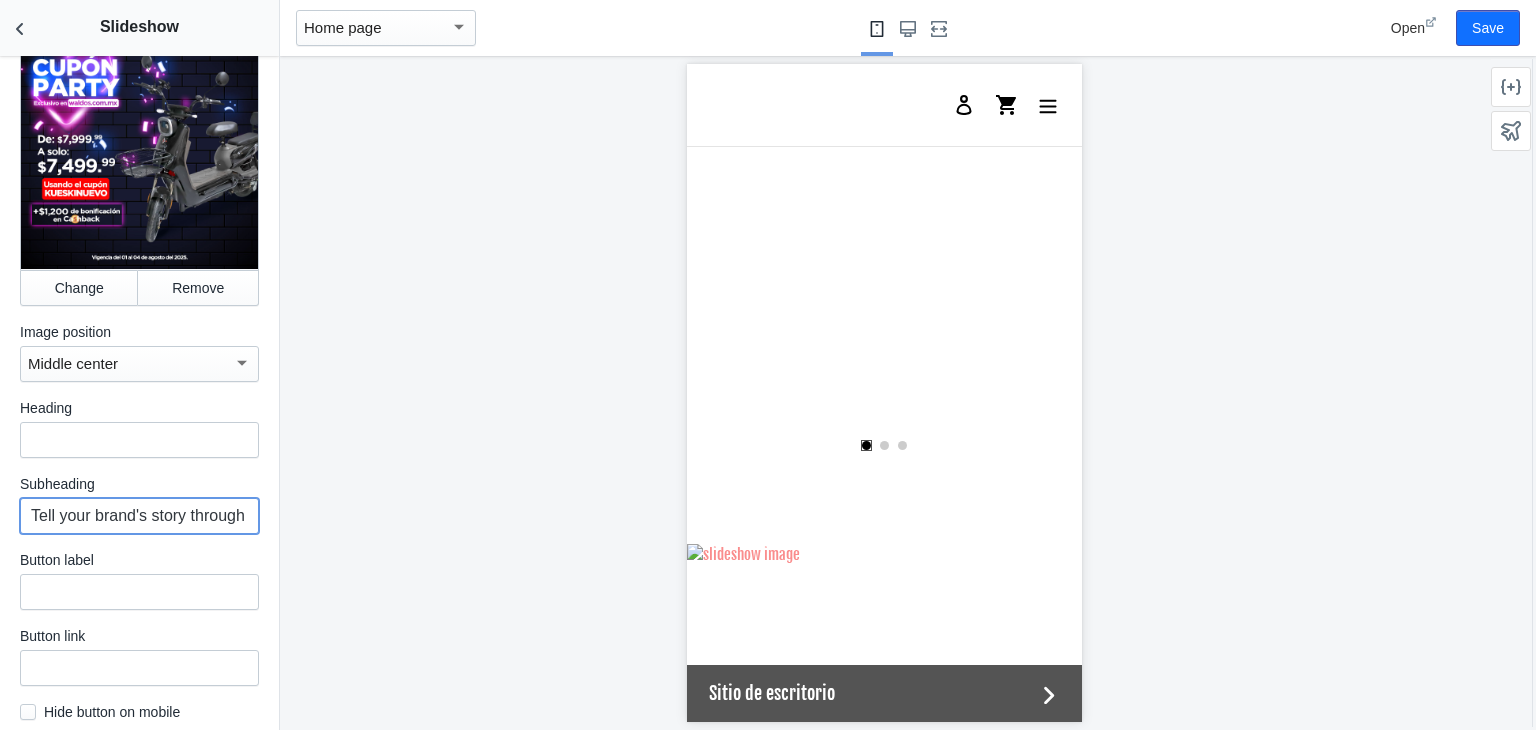 click on "Tell your brand's story through images" at bounding box center [139, 516] 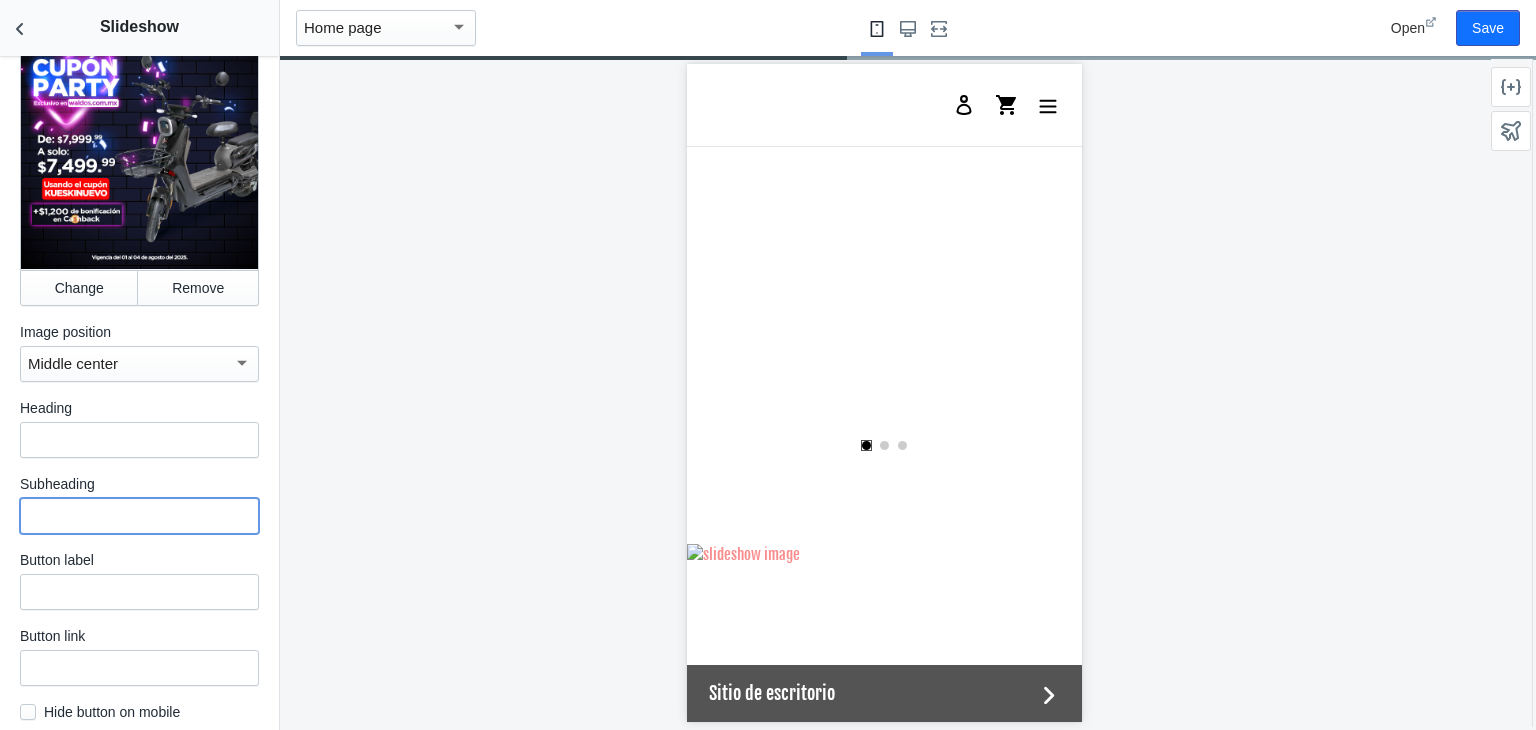 scroll, scrollTop: 0, scrollLeft: 760, axis: horizontal 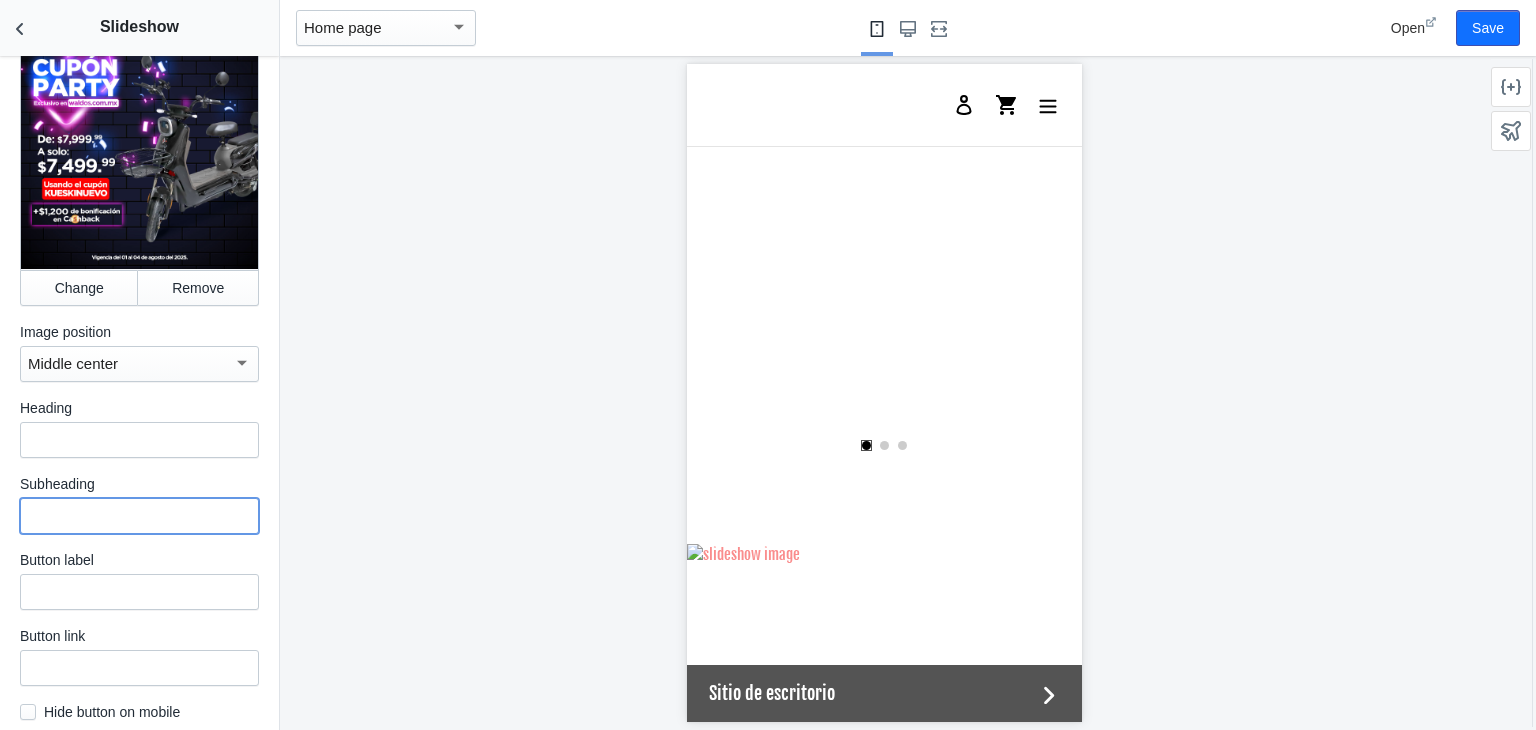 type 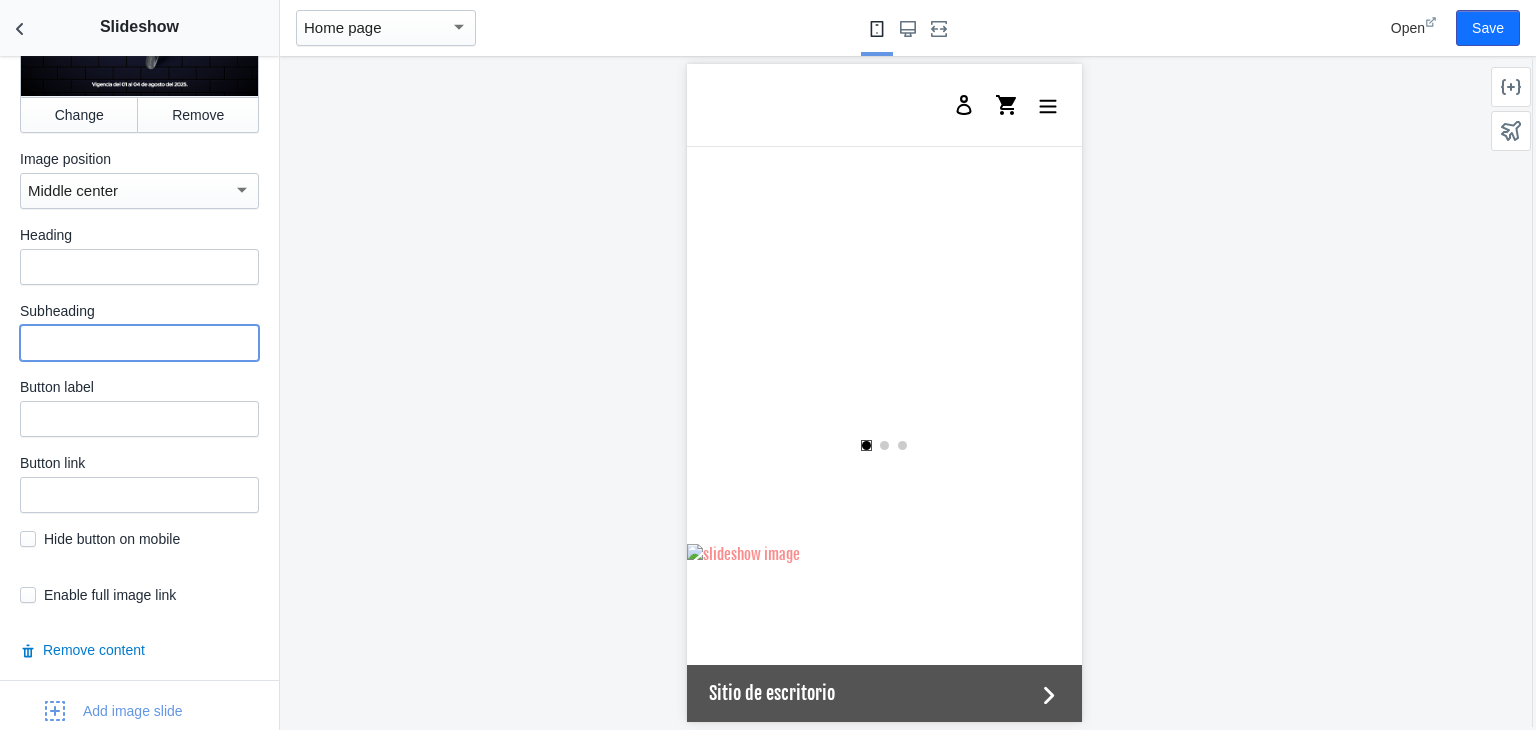 scroll, scrollTop: 928, scrollLeft: 0, axis: vertical 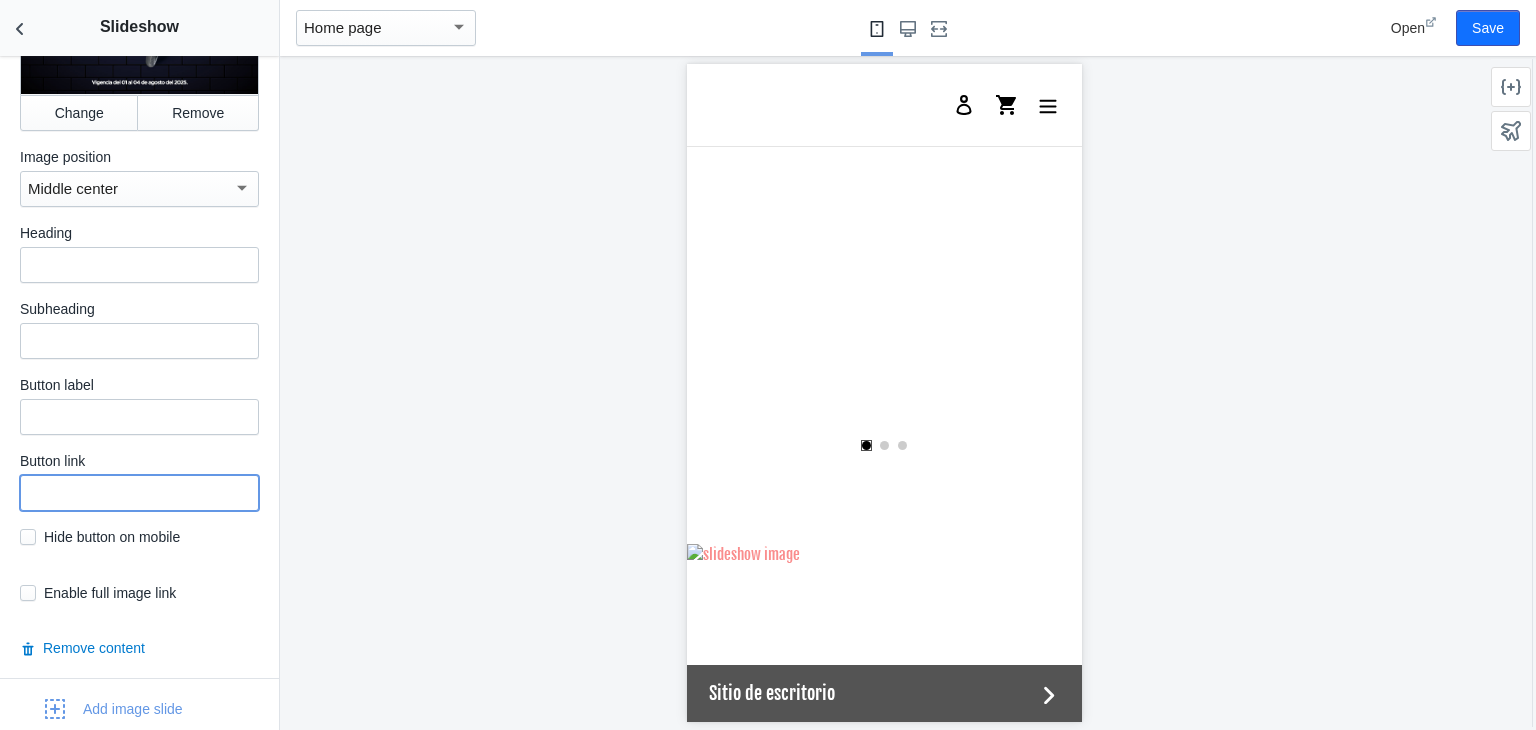 click at bounding box center (139, 493) 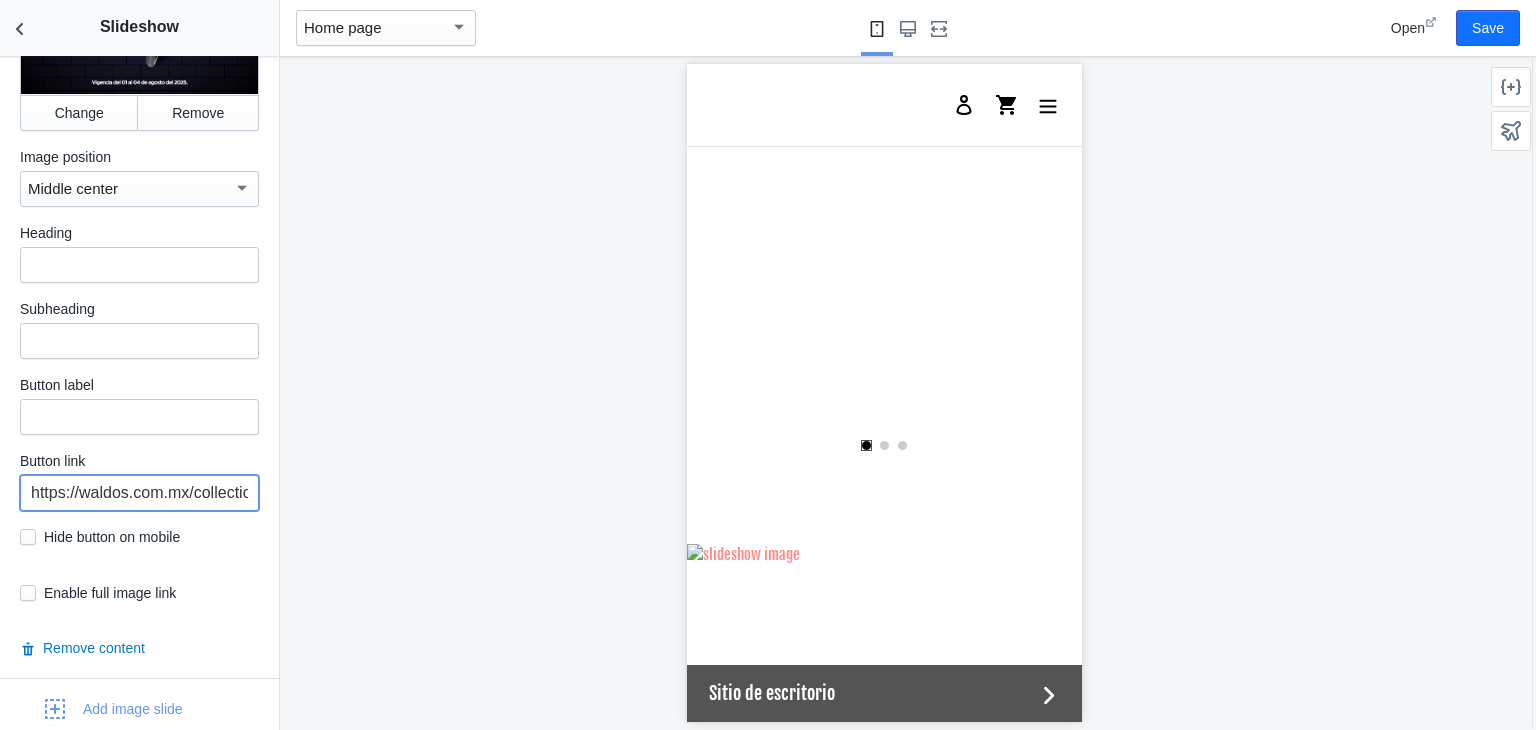 scroll, scrollTop: 0, scrollLeft: 231, axis: horizontal 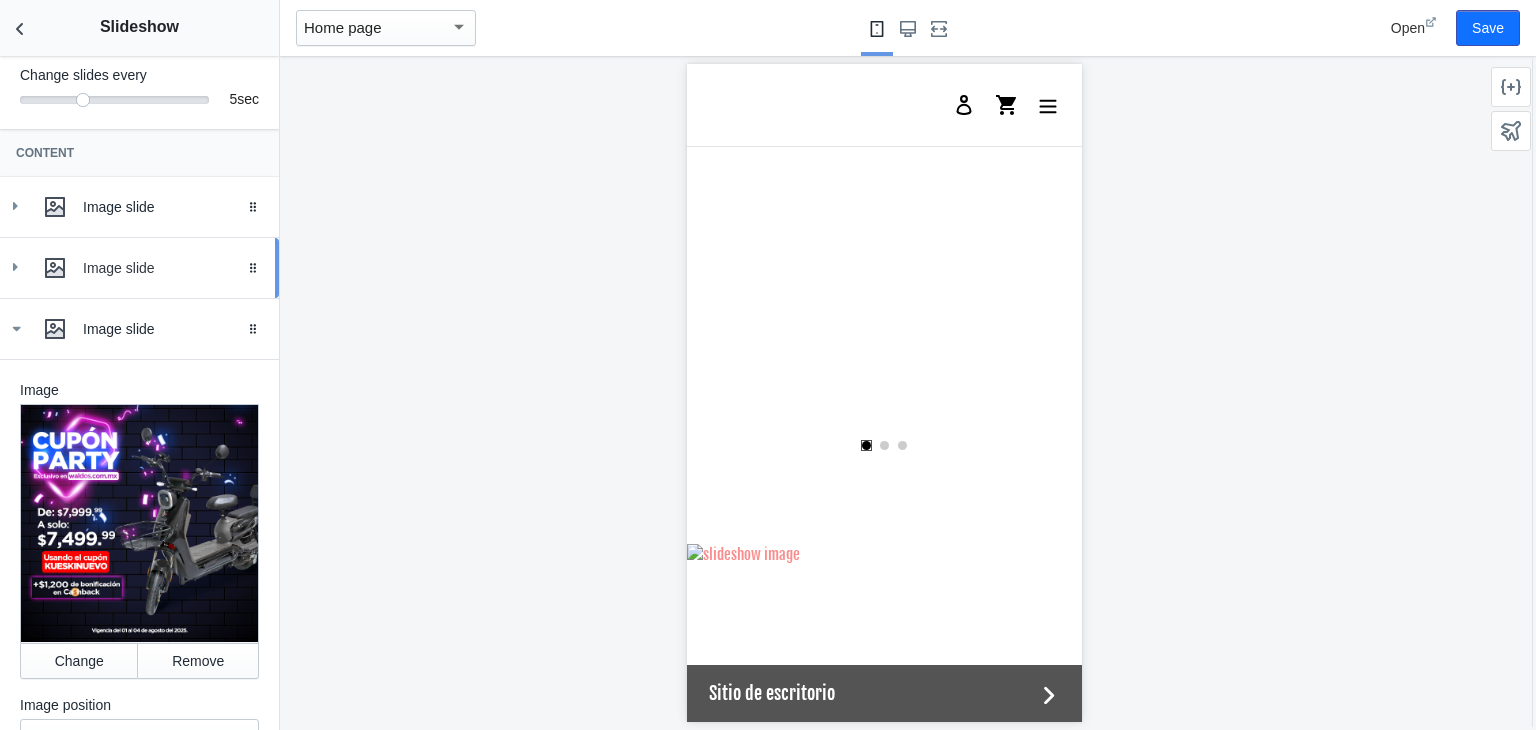 type on "https://waldos.com.mx/collections/bicicletas-electricas-kl-800" 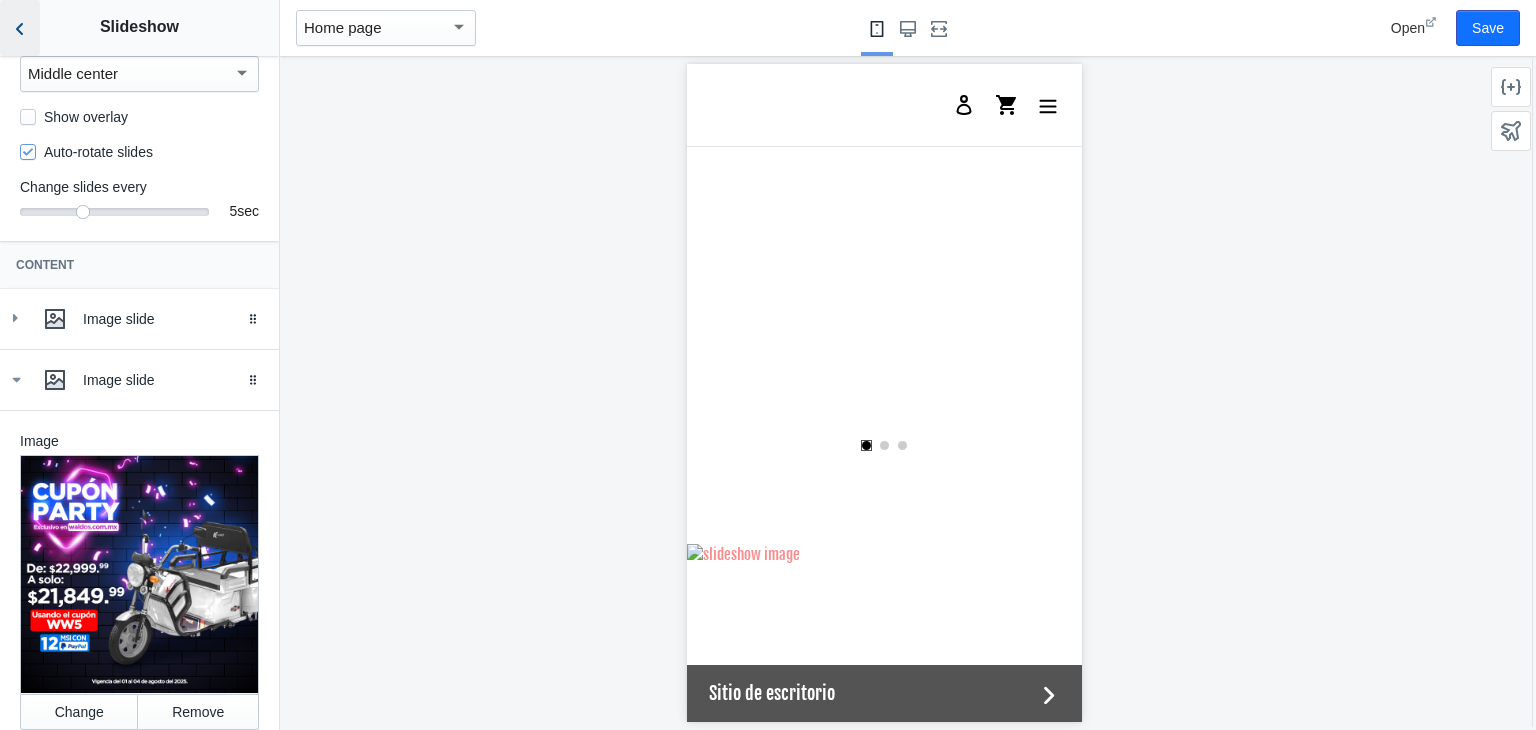 click 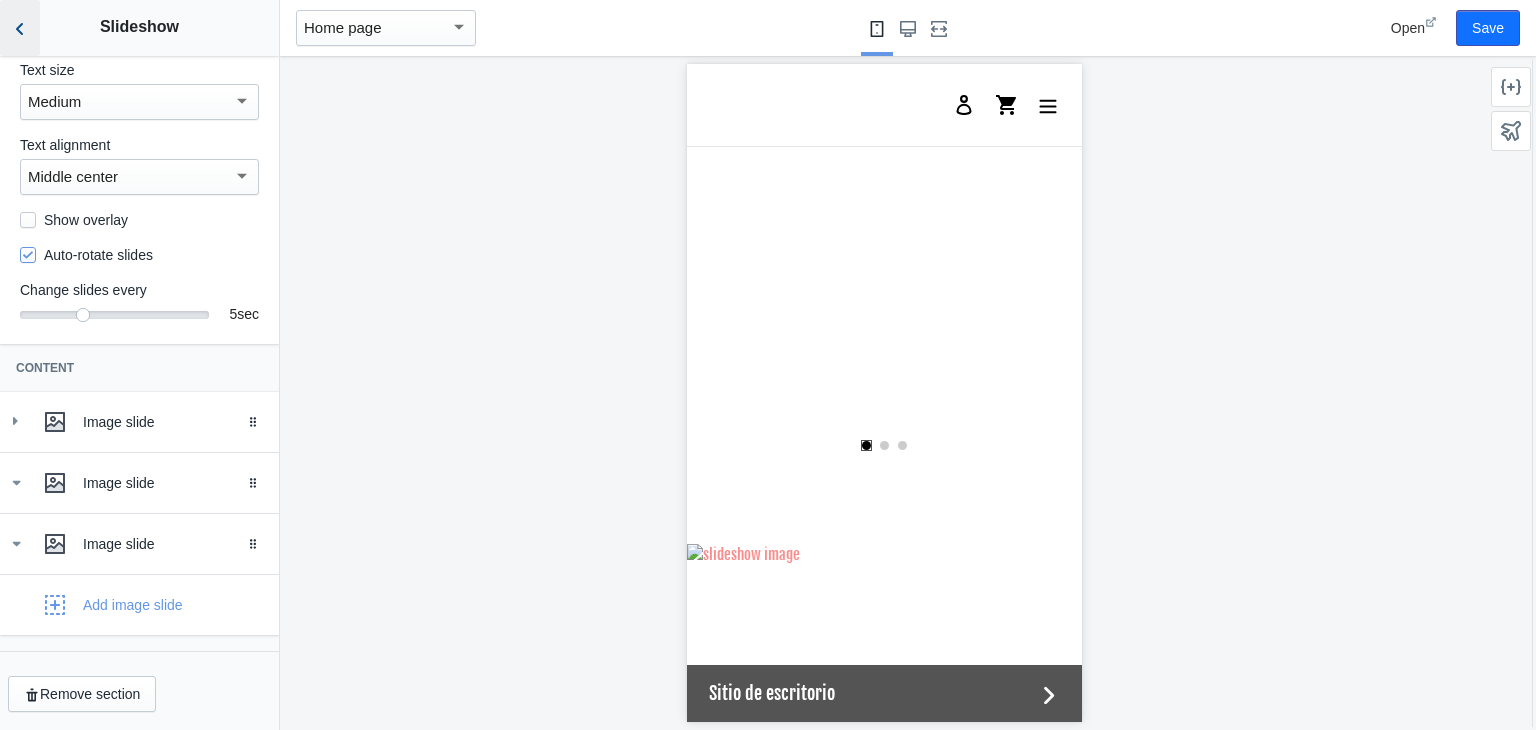 scroll, scrollTop: 185, scrollLeft: 0, axis: vertical 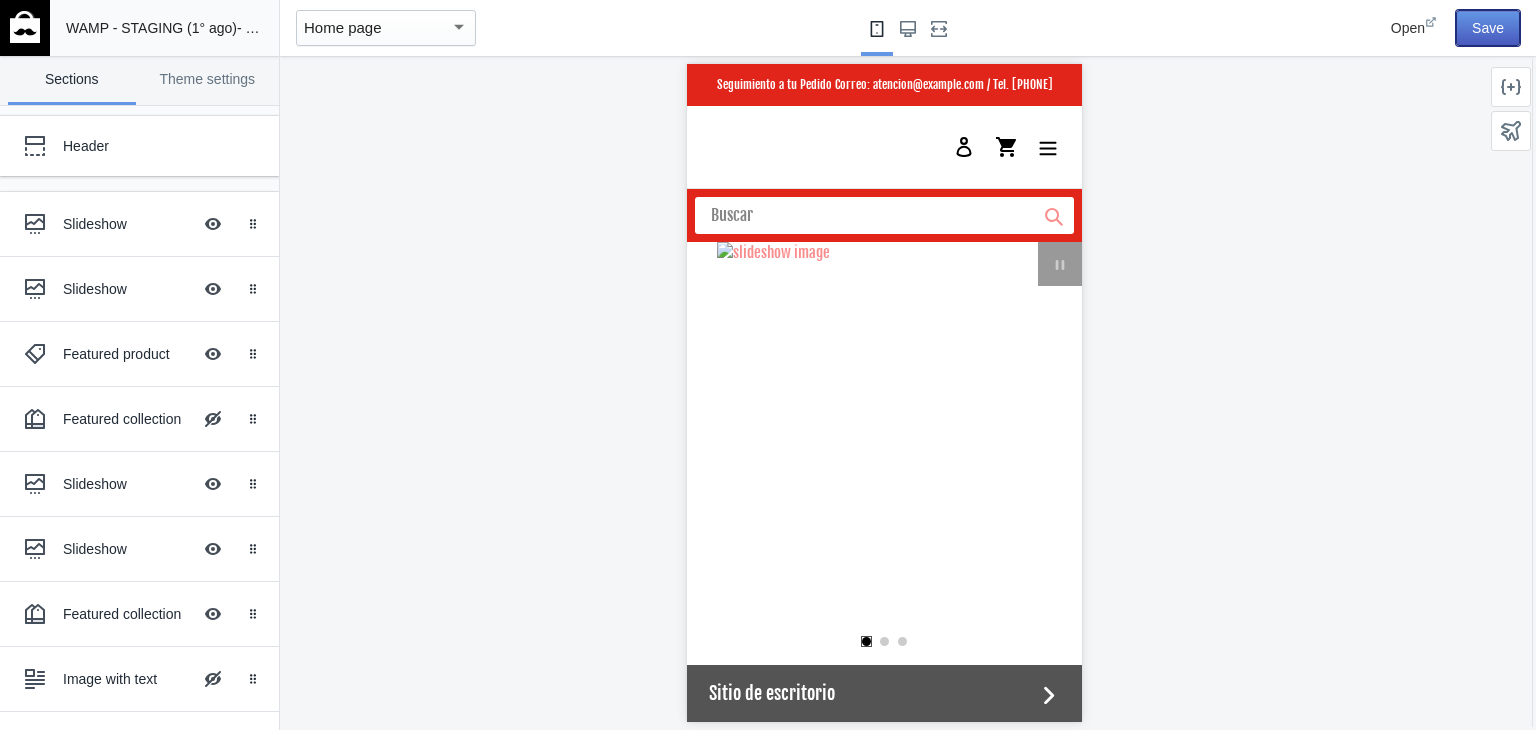 click on "Save" at bounding box center [1488, 28] 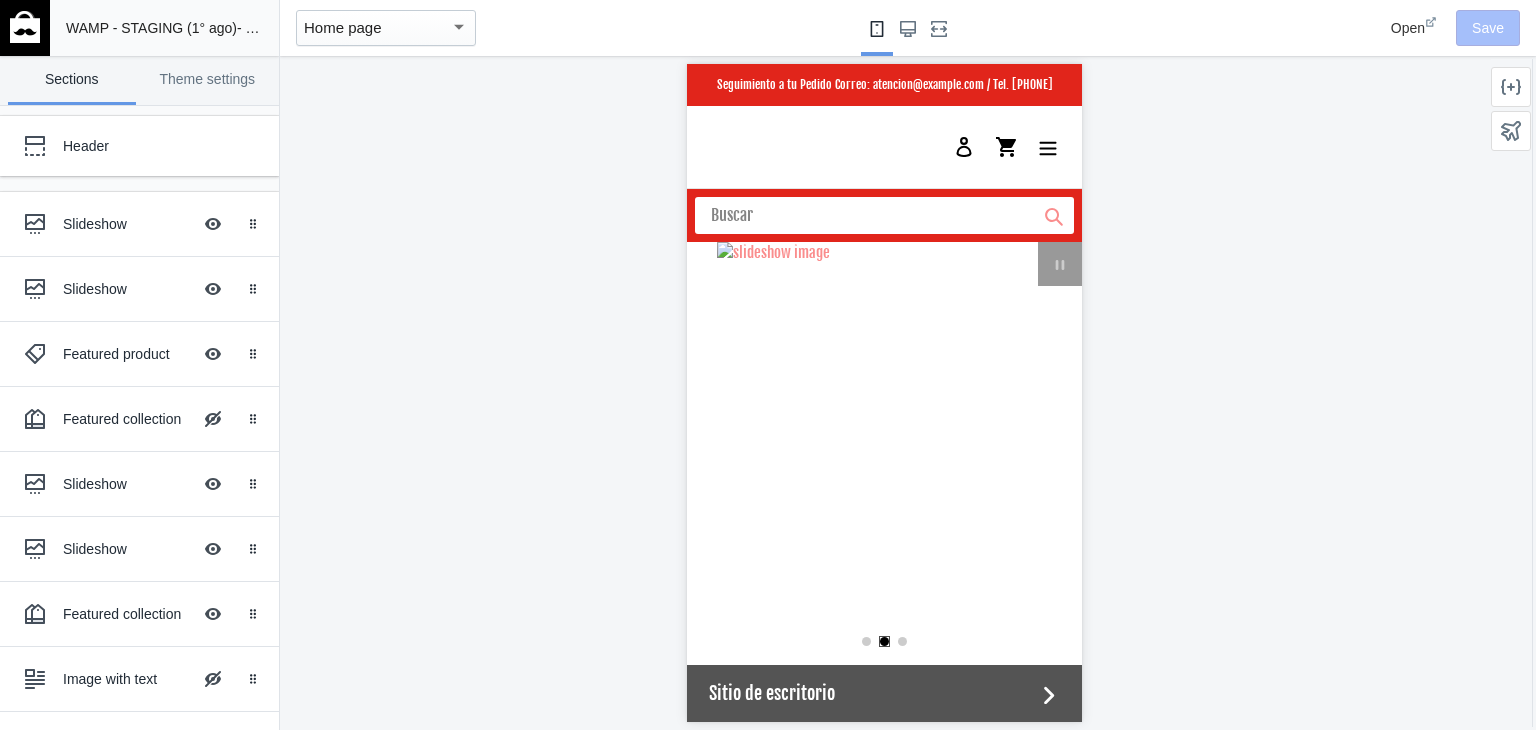 click at bounding box center [25, 27] 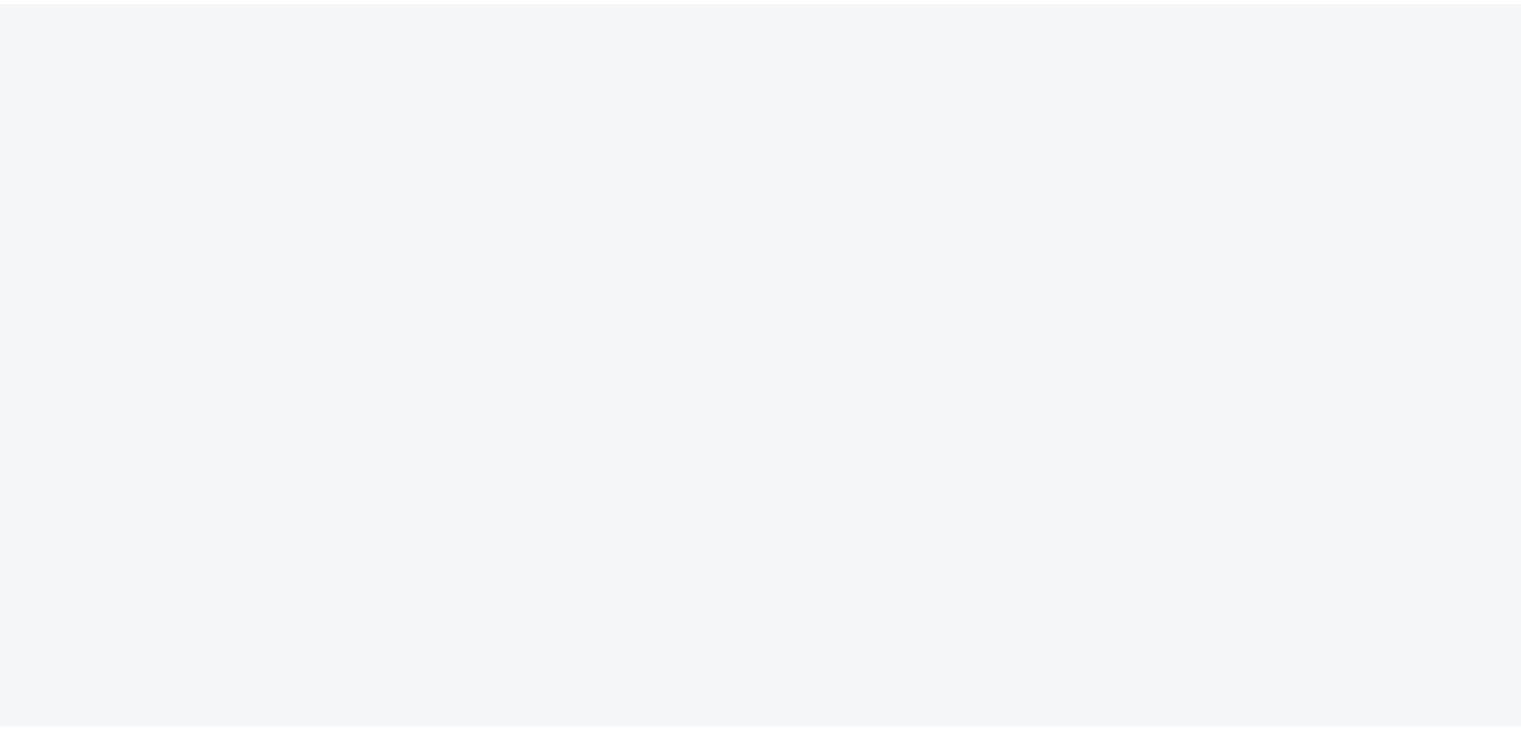 scroll, scrollTop: 0, scrollLeft: 0, axis: both 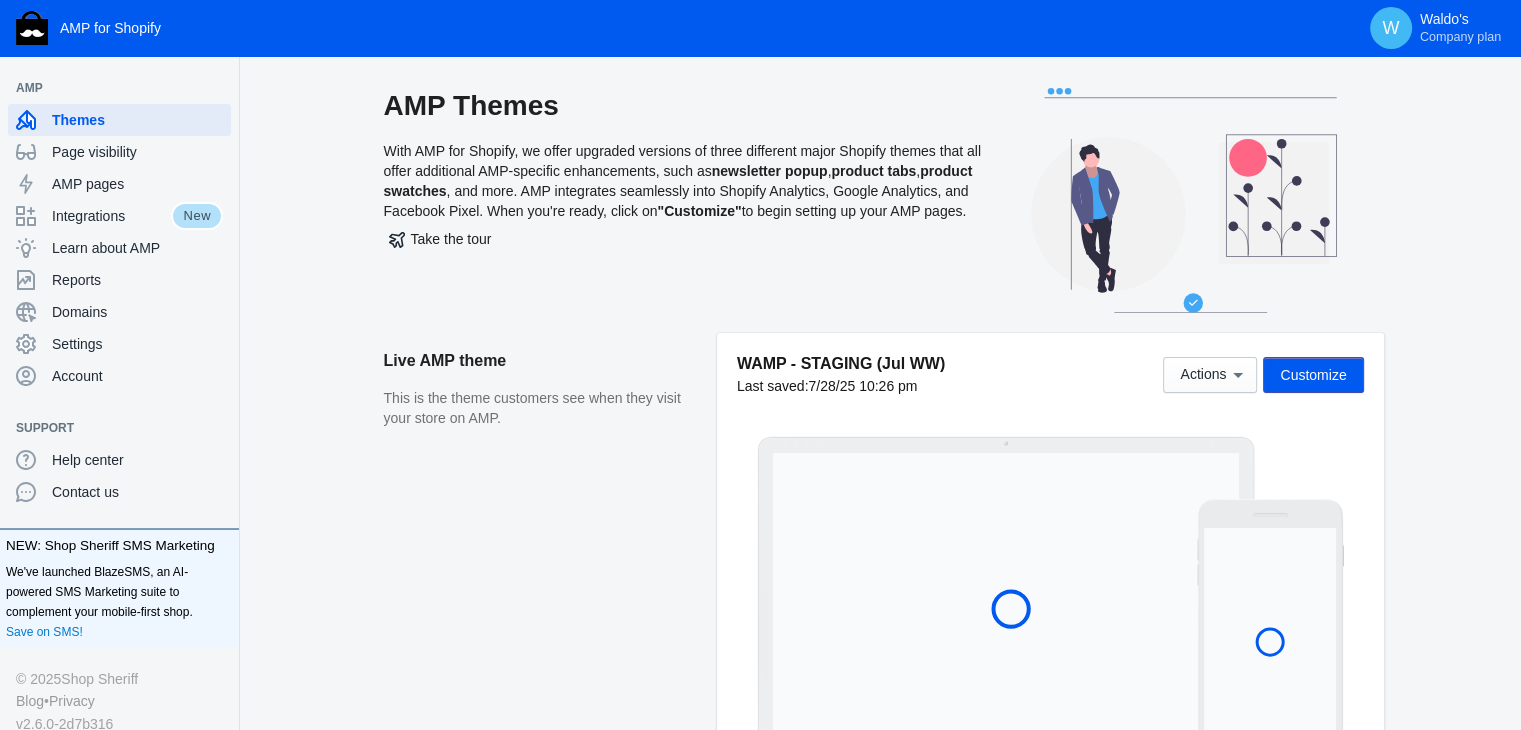 click on "Live AMP theme This is the theme customers see when they visit your store on AMP." at bounding box center (550, 554) 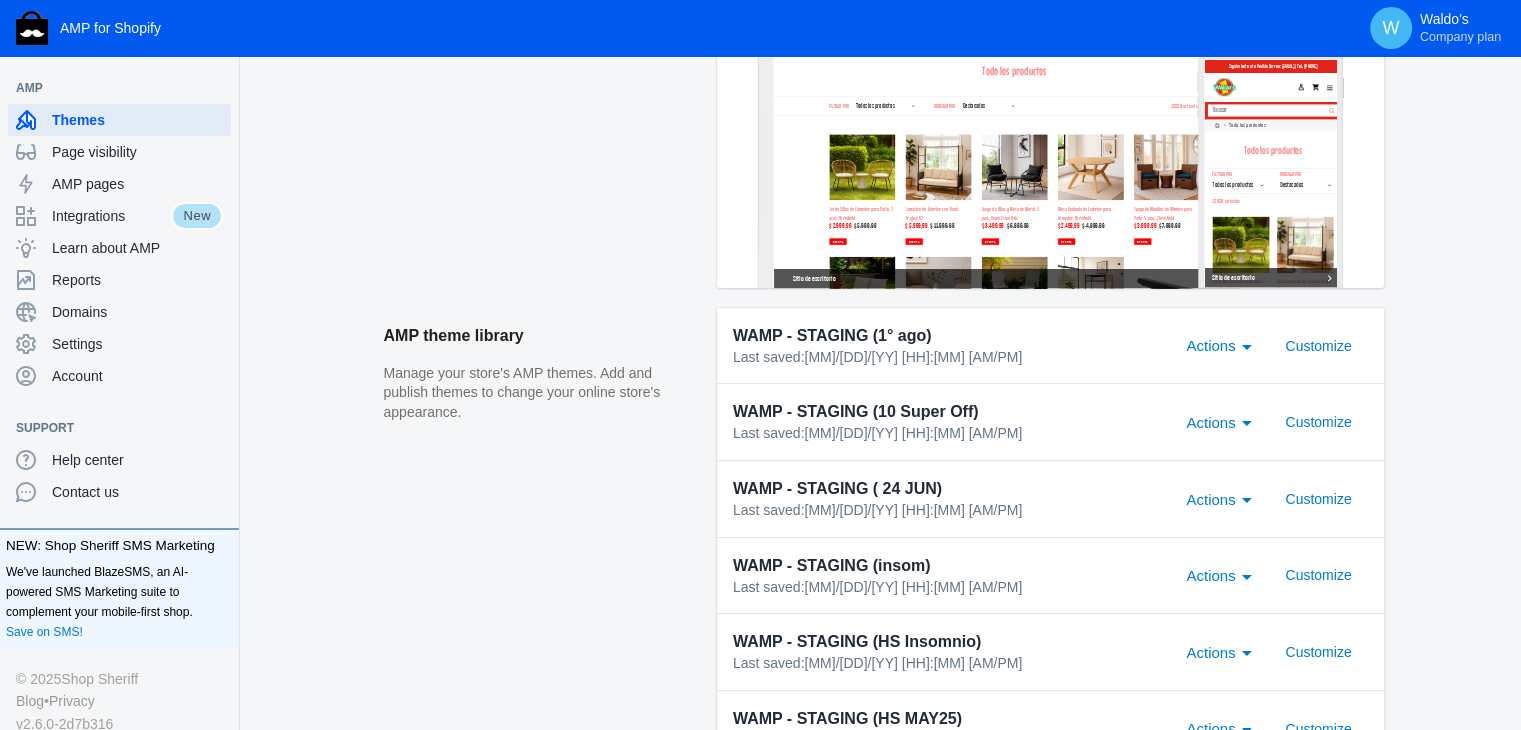 scroll, scrollTop: 436, scrollLeft: 0, axis: vertical 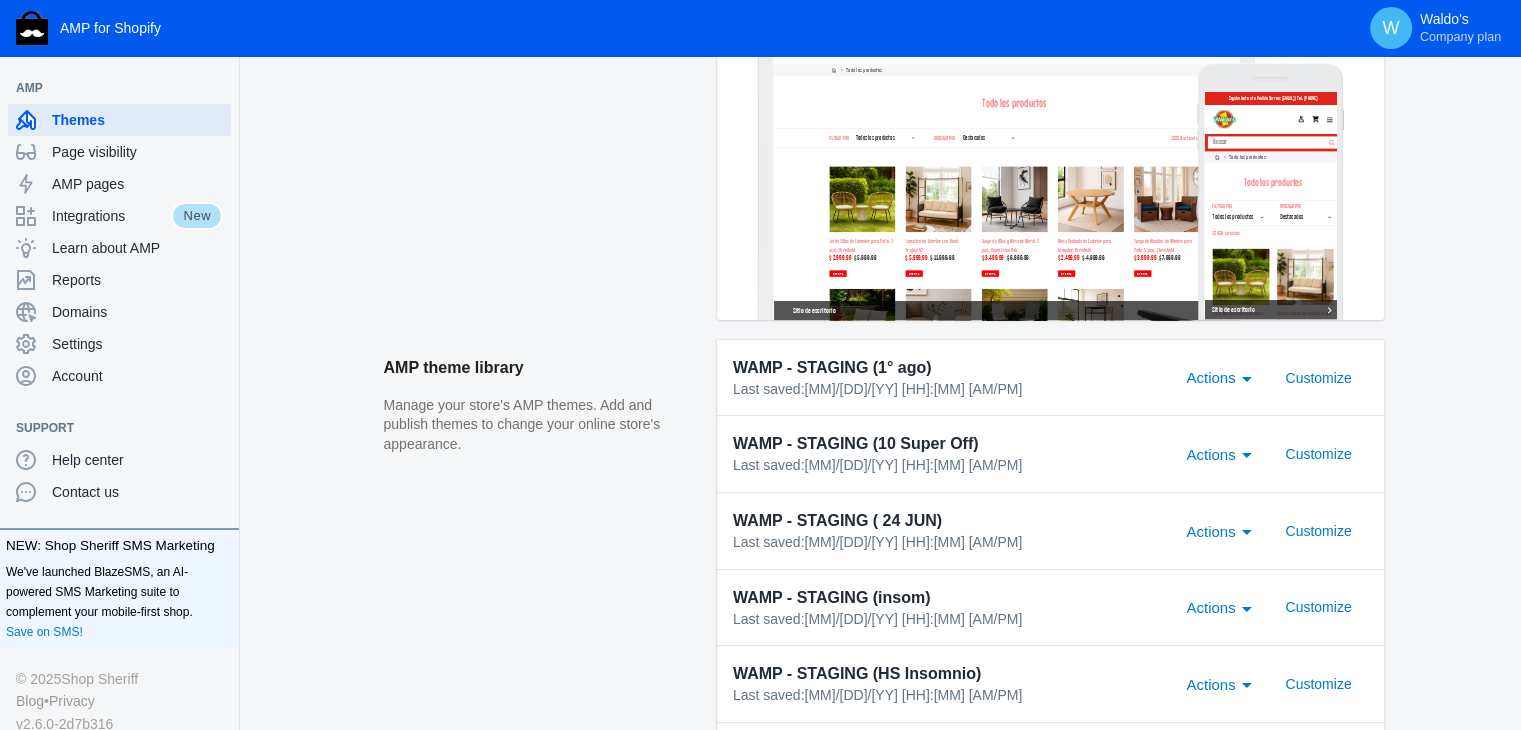 click on "Actions" at bounding box center (1210, 377) 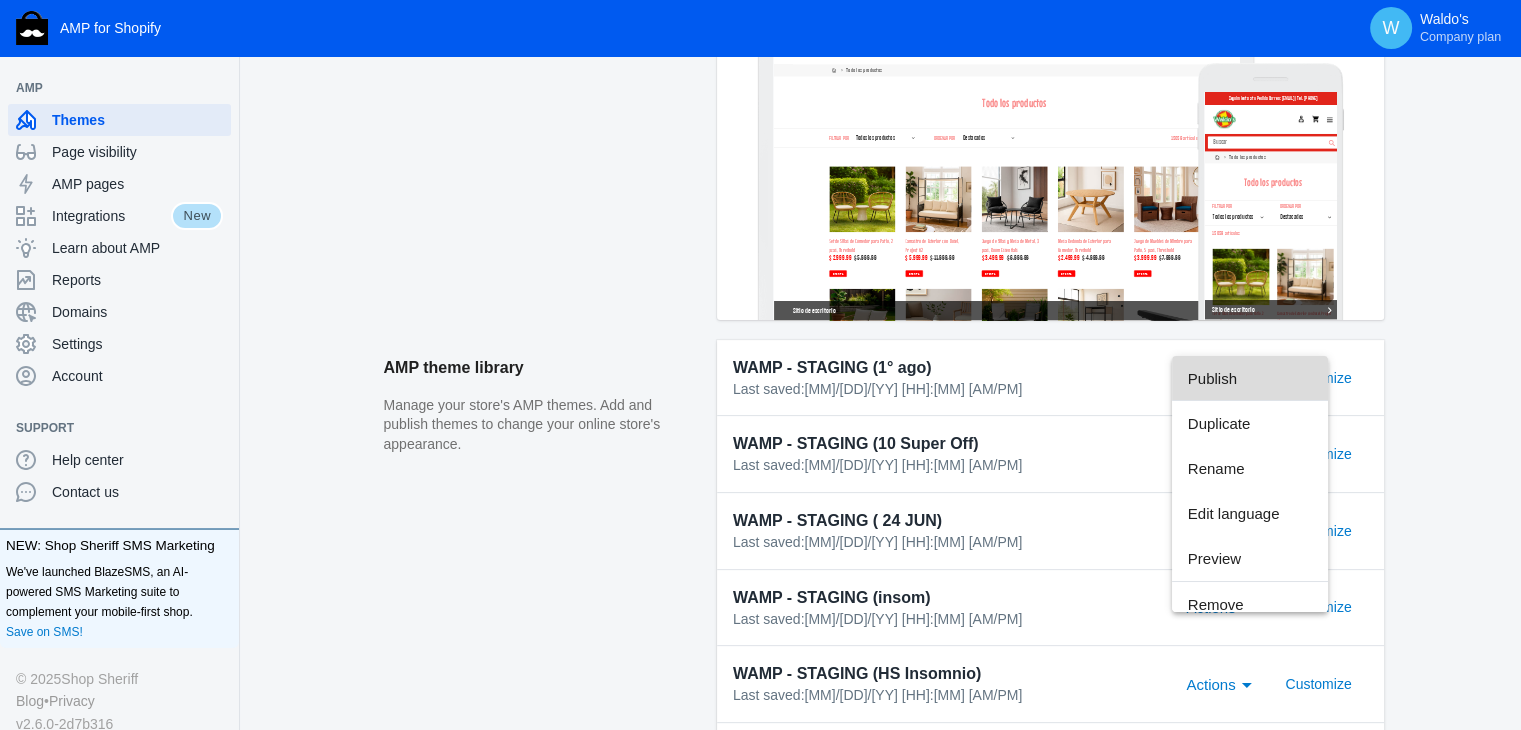click on "Publish" at bounding box center [1250, 378] 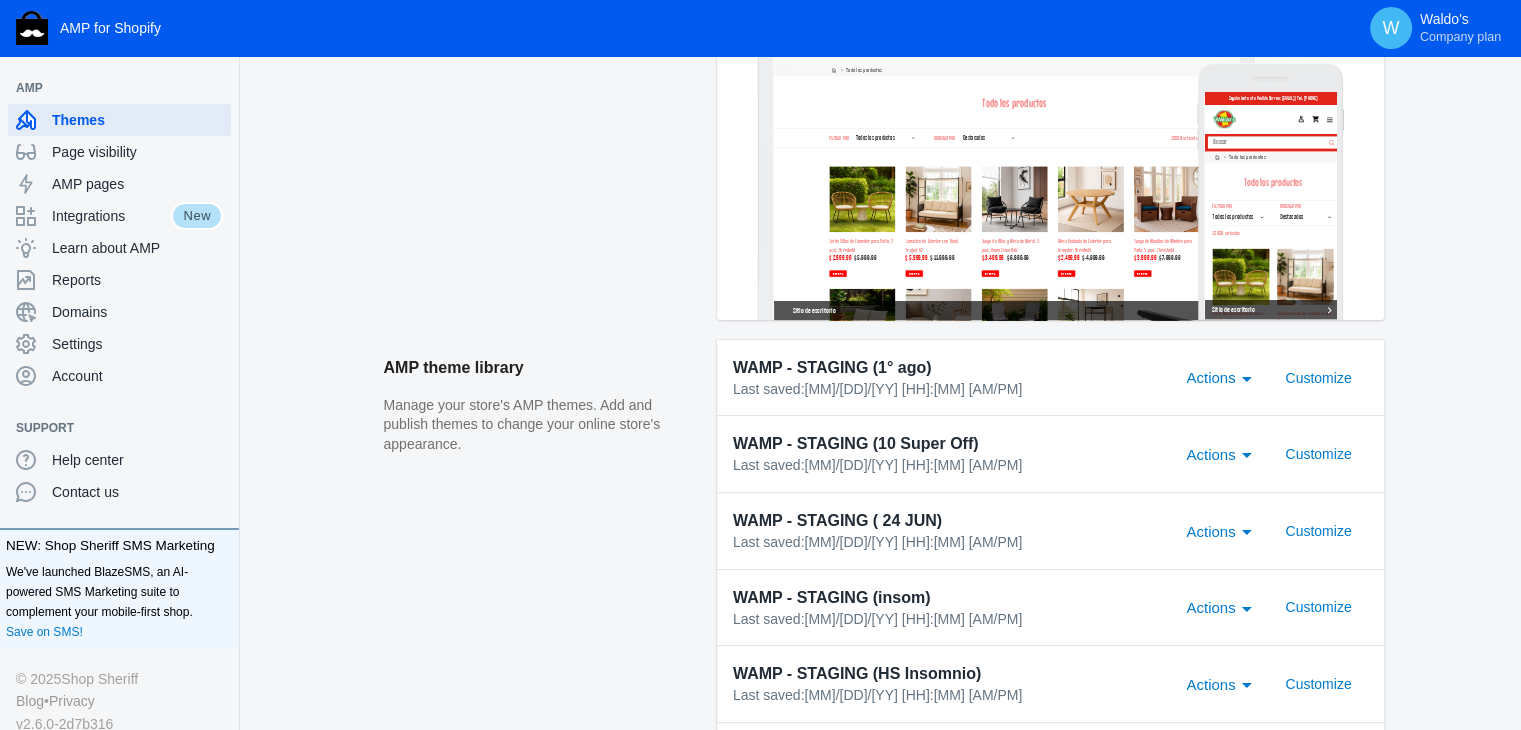 scroll, scrollTop: 0, scrollLeft: 0, axis: both 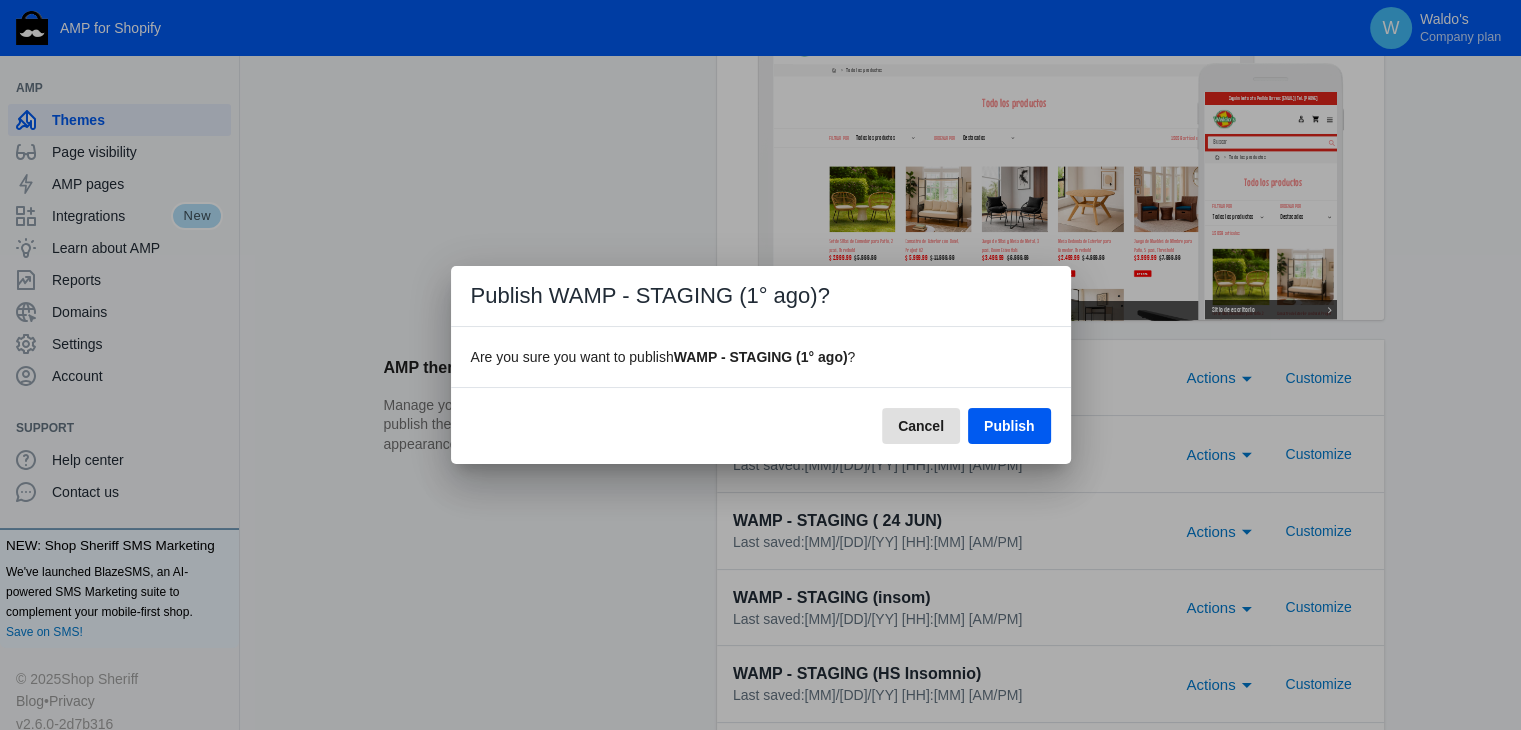 click on "Publish" at bounding box center [1009, 426] 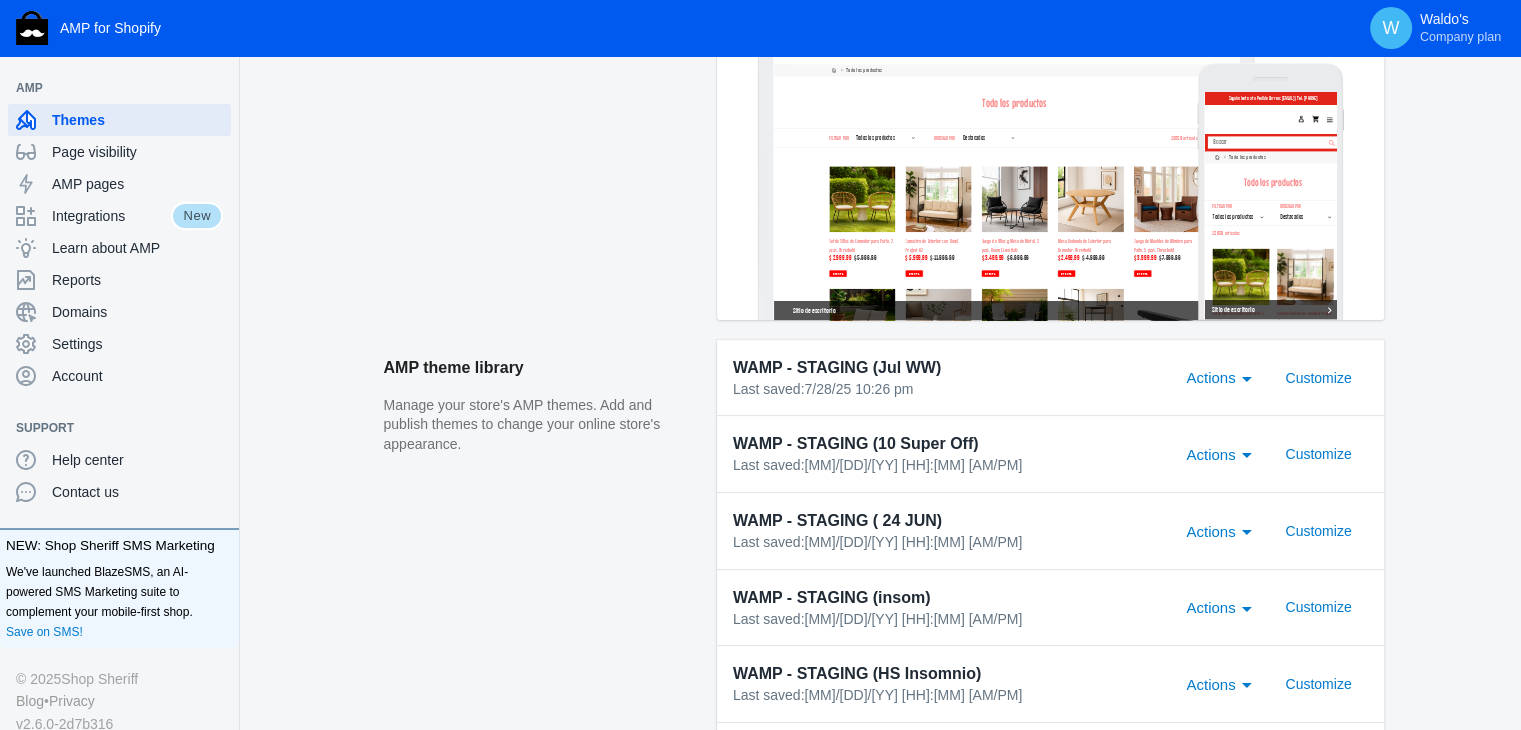 scroll, scrollTop: 0, scrollLeft: 0, axis: both 